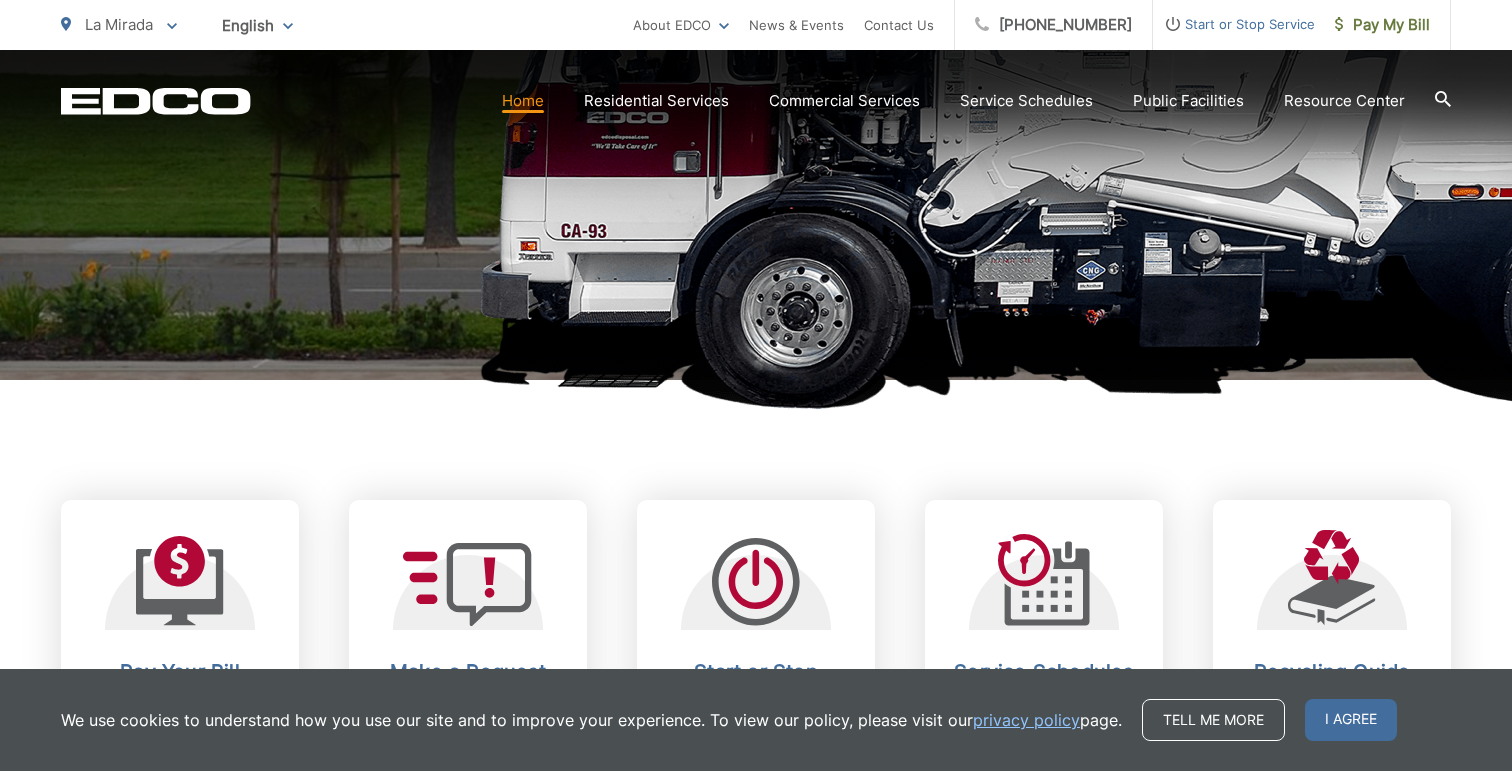 scroll, scrollTop: 735, scrollLeft: 0, axis: vertical 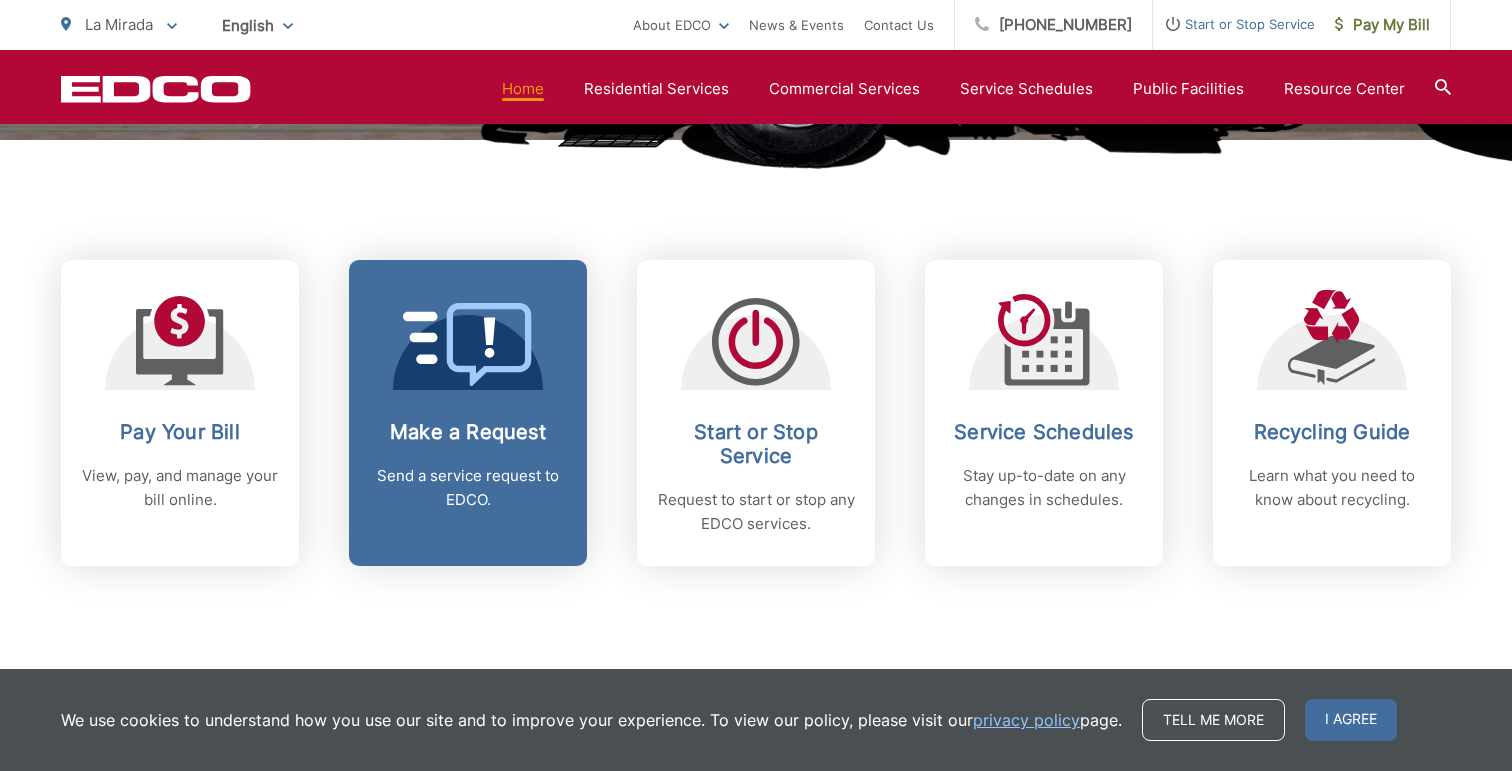 click on "Make a Request
Send a service request to EDCO." at bounding box center (468, 413) 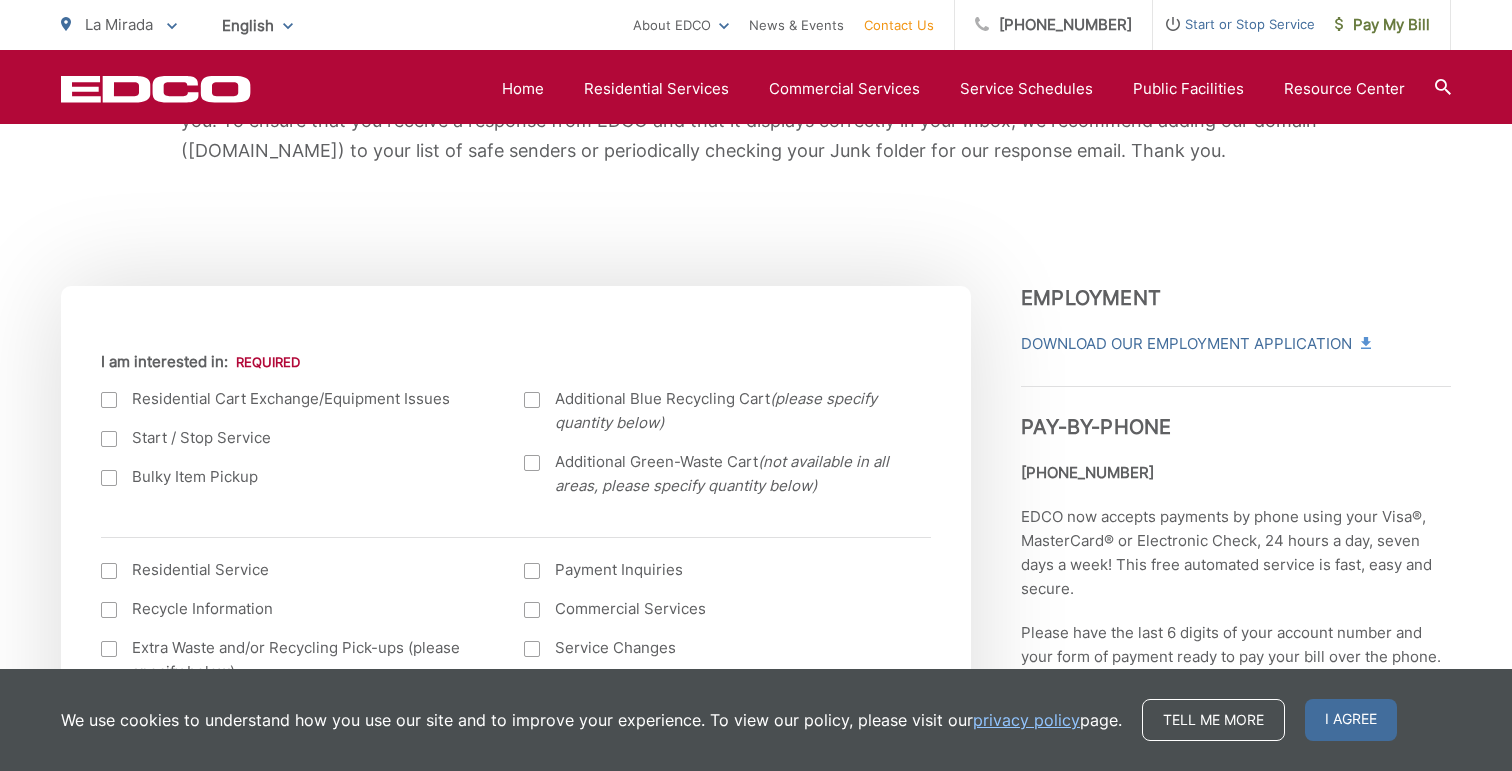 scroll, scrollTop: 563, scrollLeft: 0, axis: vertical 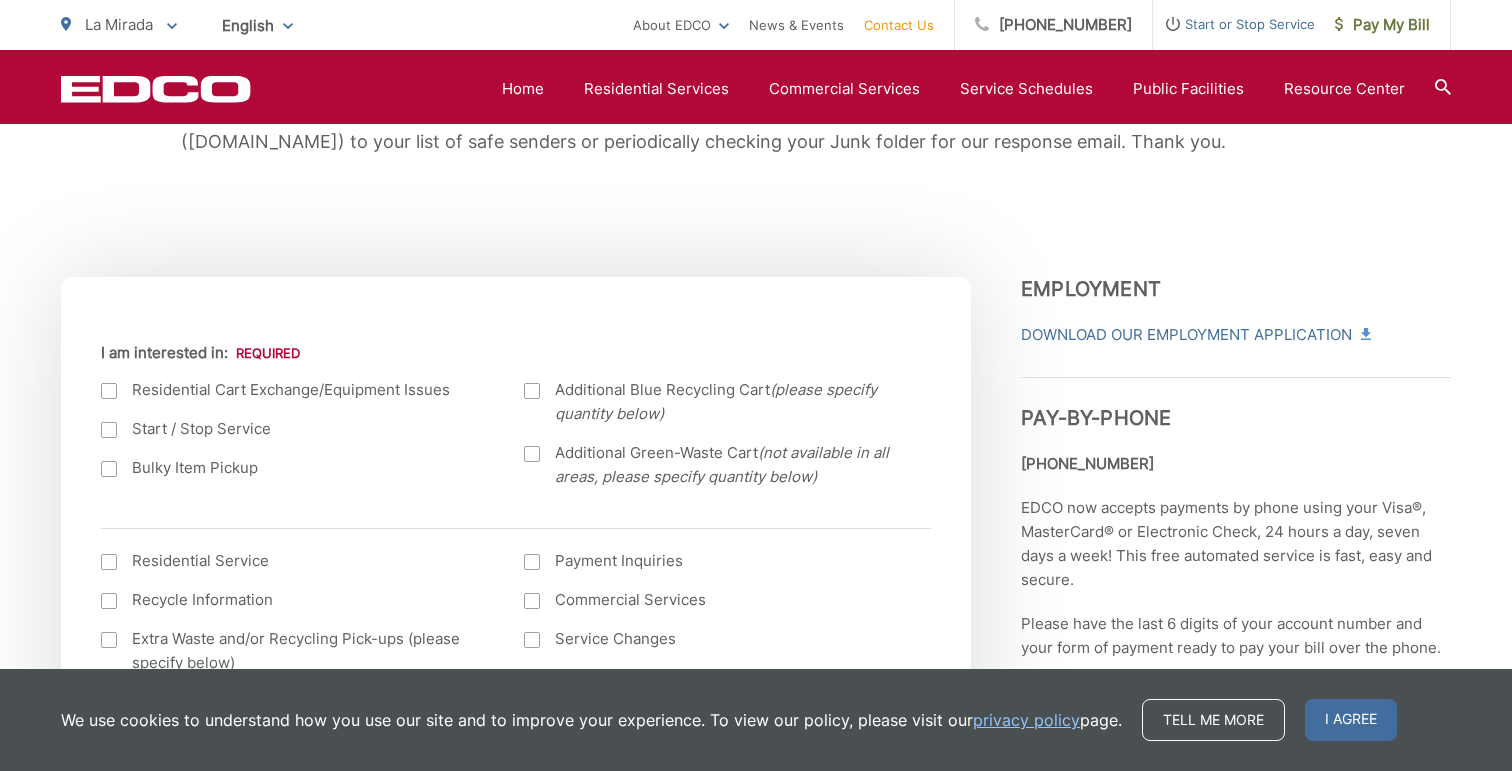 click at bounding box center (109, 469) 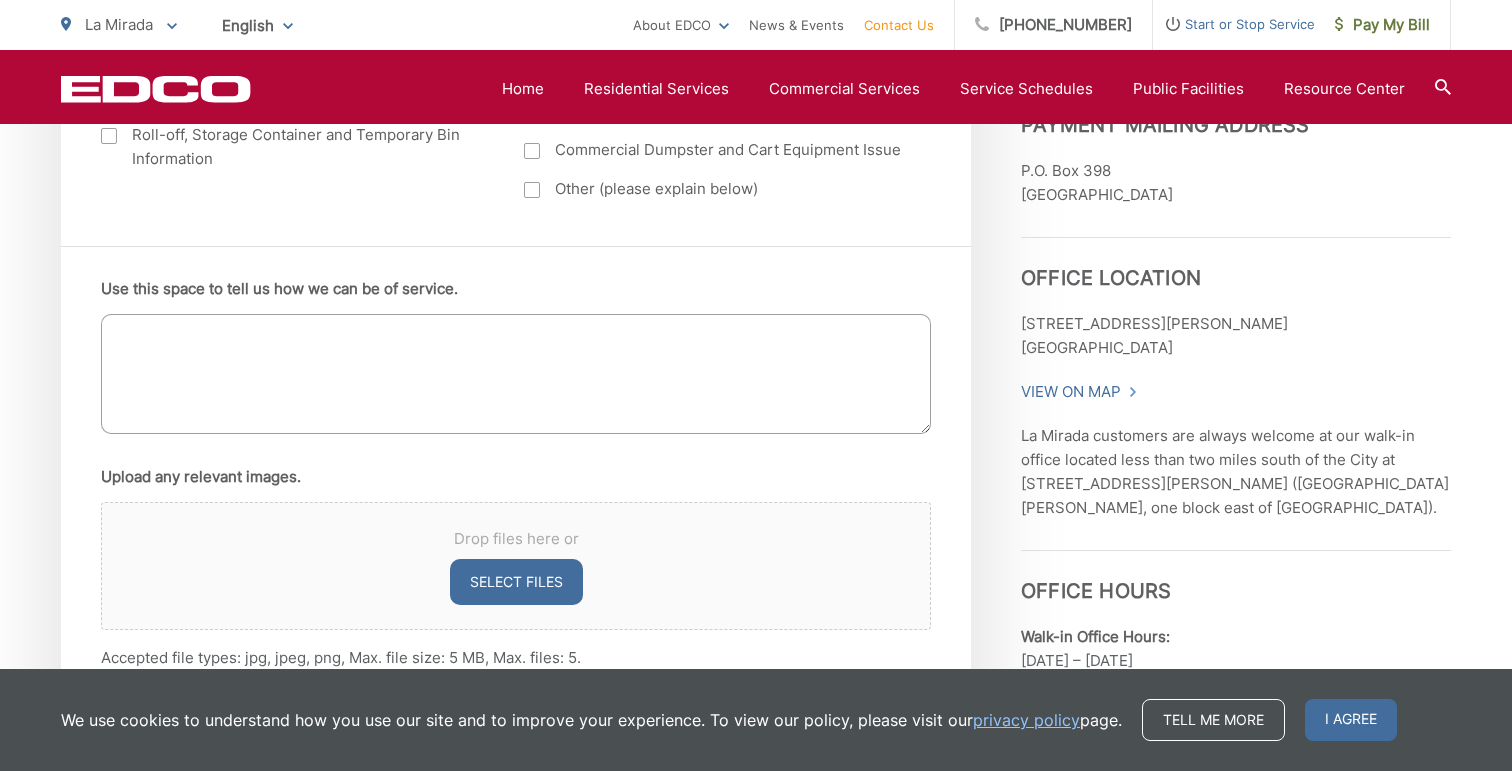 scroll, scrollTop: 1179, scrollLeft: 0, axis: vertical 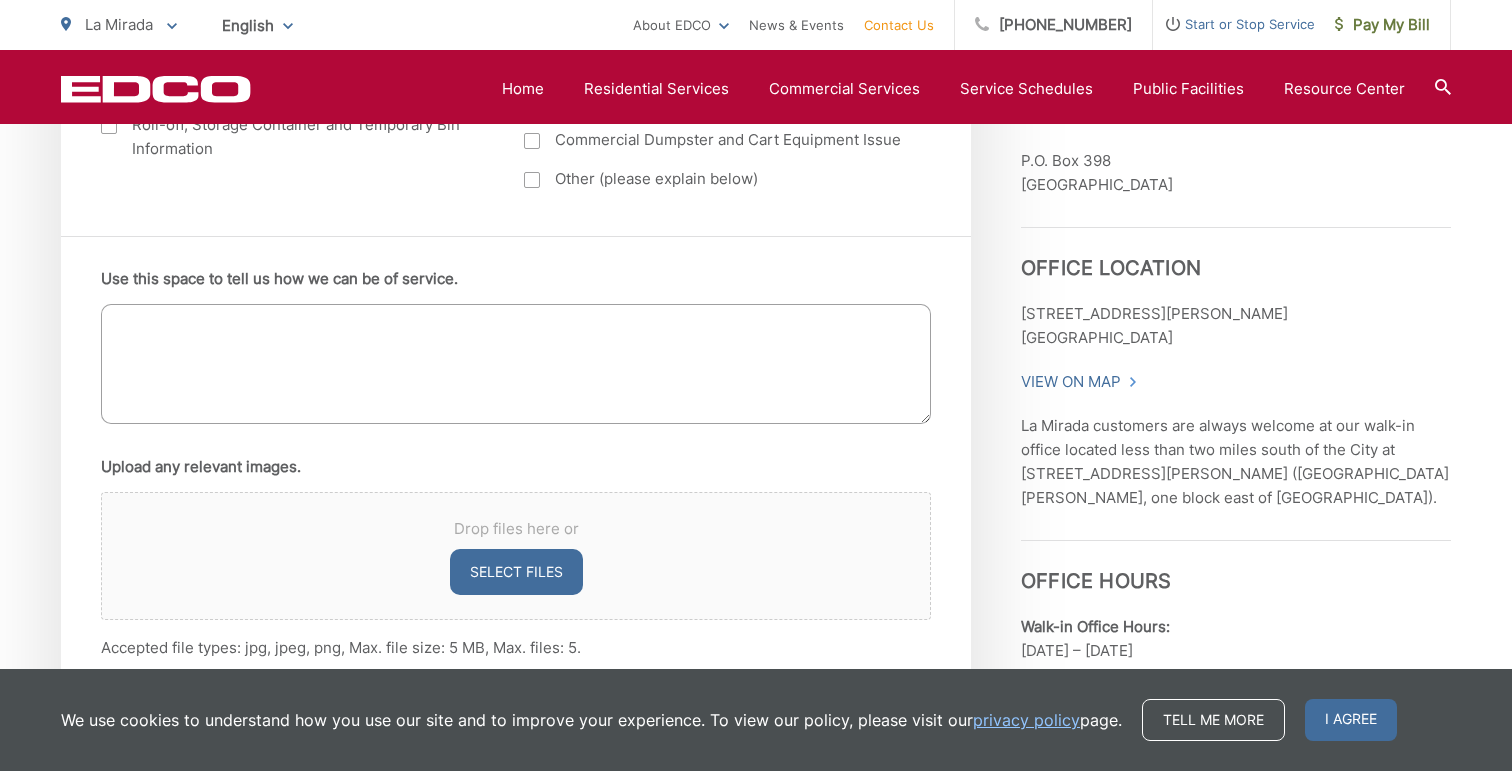 click on "Use this space to tell us how we can be of service." at bounding box center (516, 364) 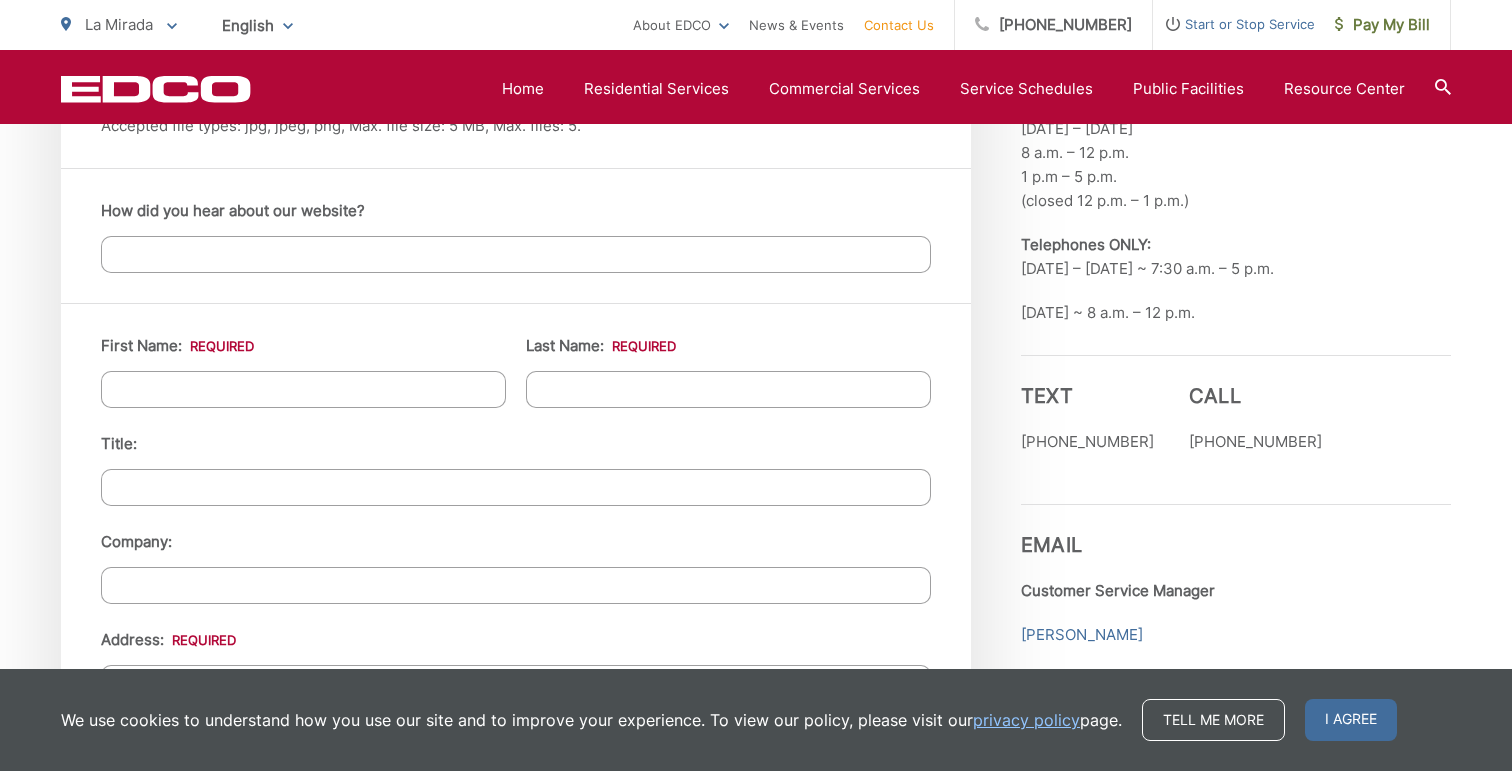 scroll, scrollTop: 1708, scrollLeft: 0, axis: vertical 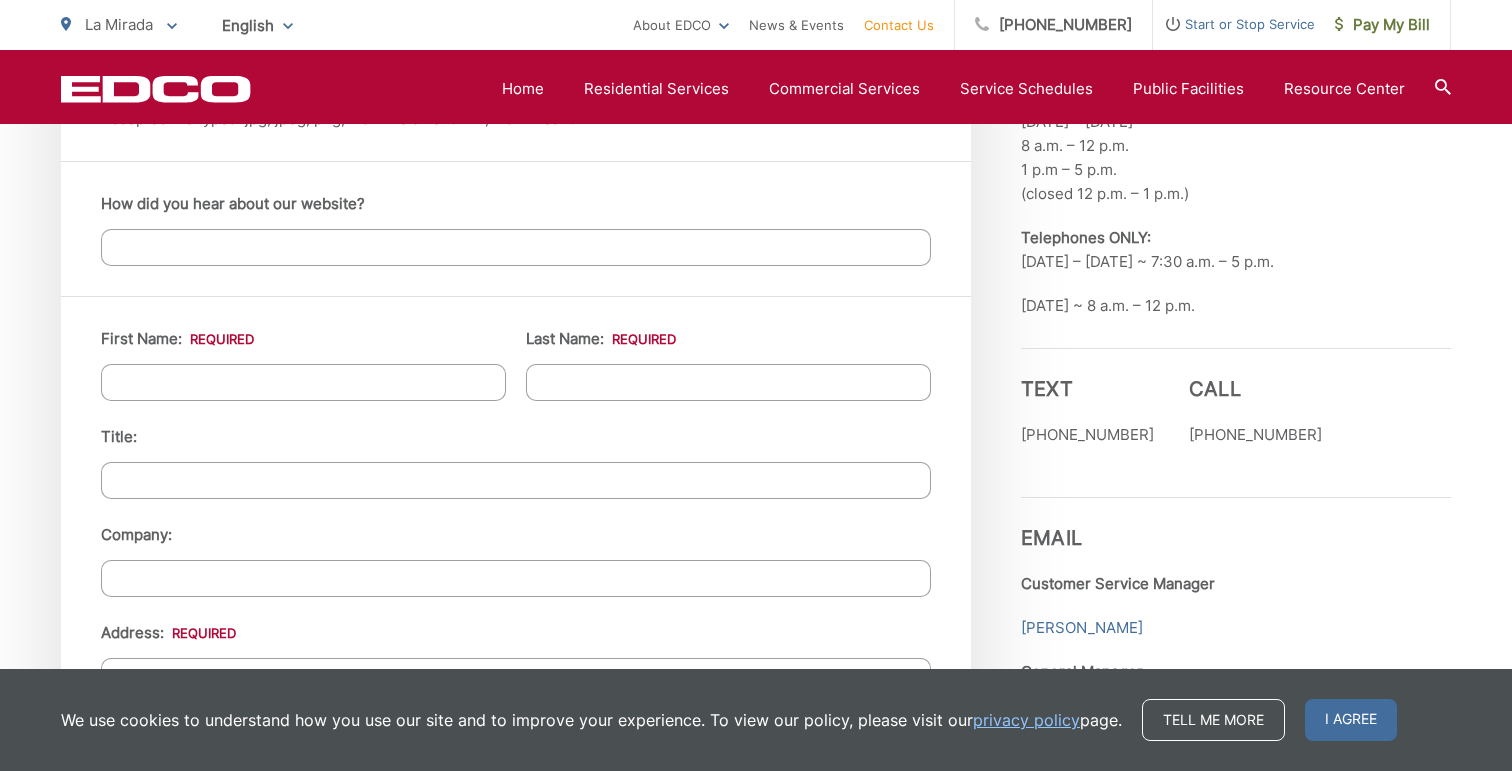 type on "Need a bulky item pick up for a headboard and frame of a bed" 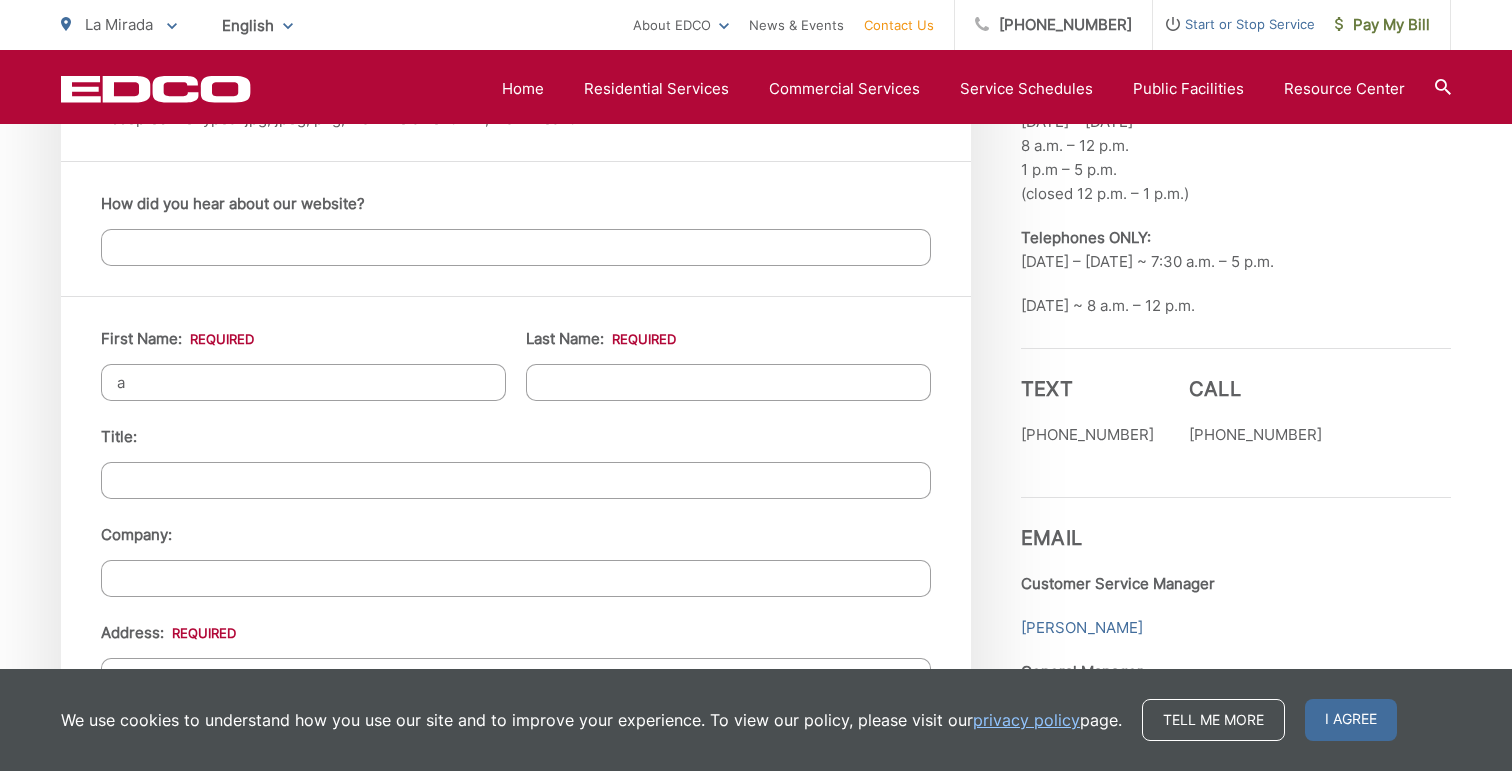 type on "ad" 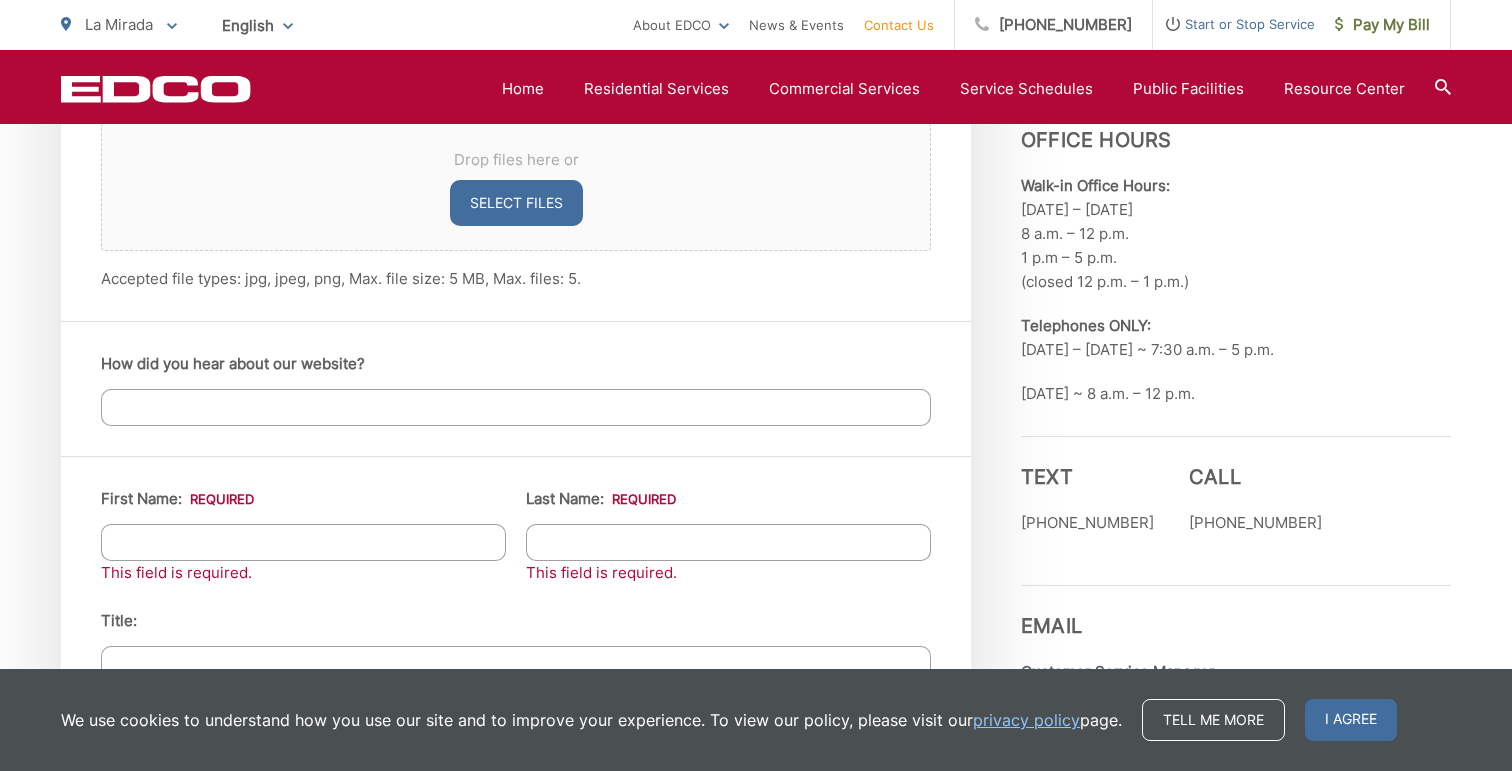 scroll, scrollTop: 1698, scrollLeft: 0, axis: vertical 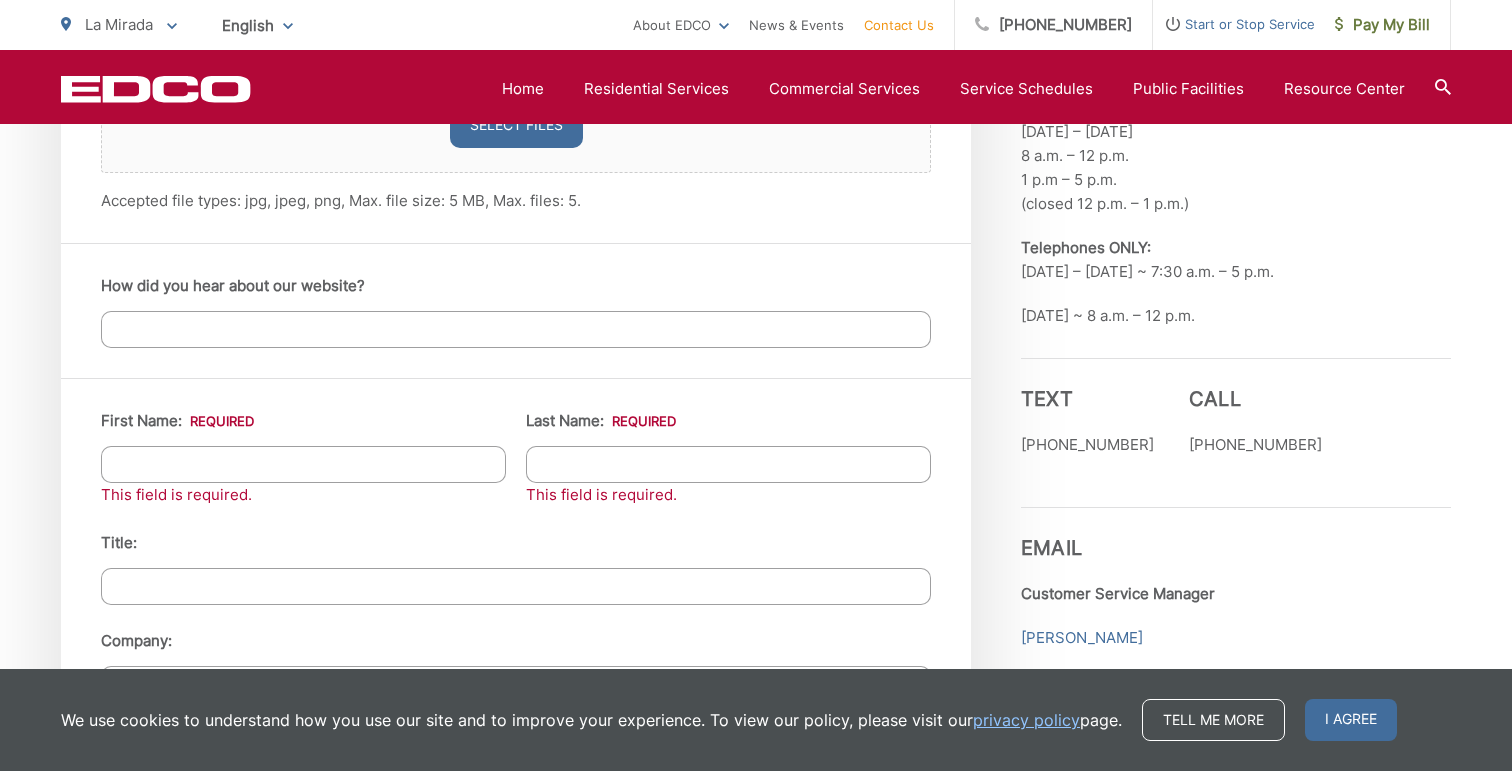 click on "First Name: *" at bounding box center [303, 464] 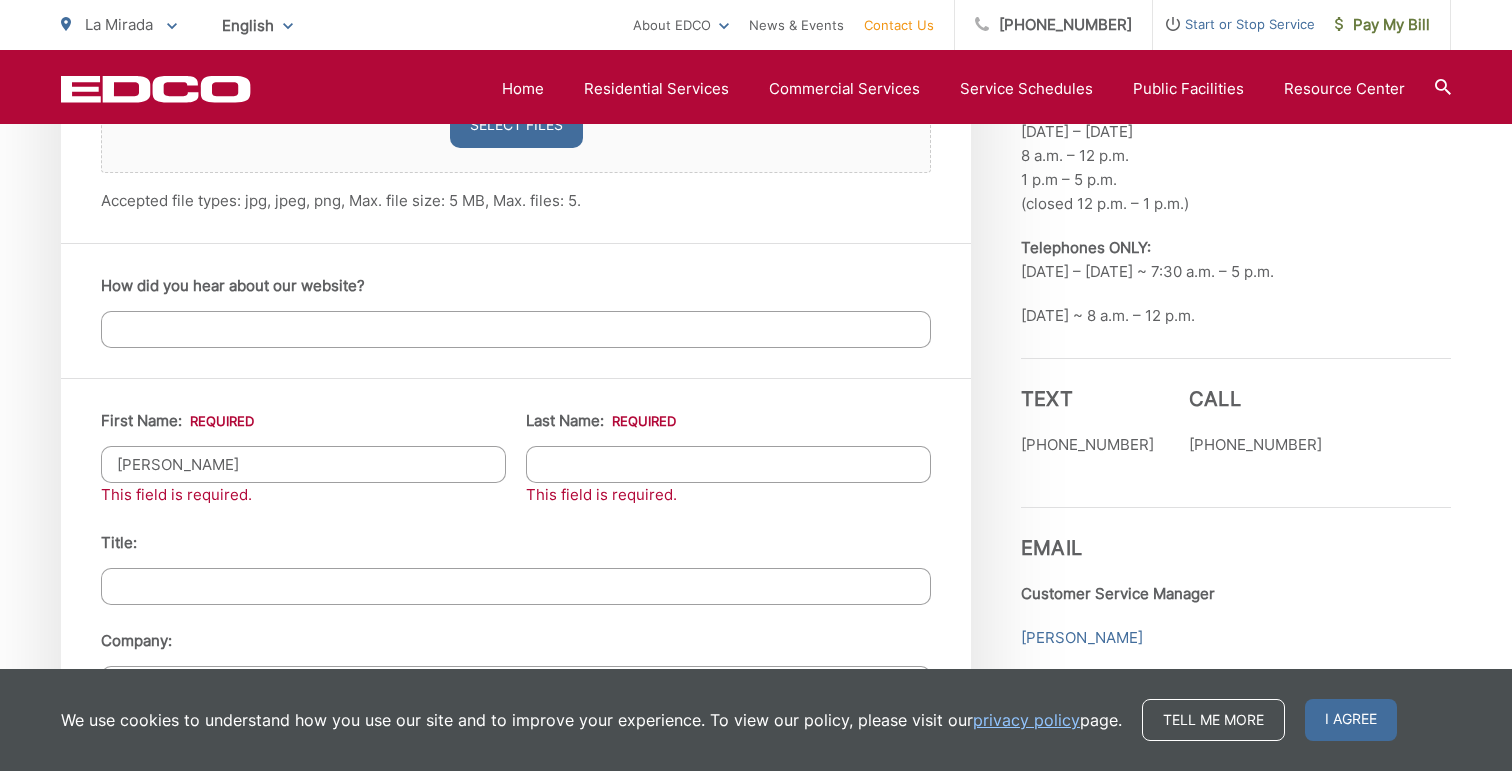 type on "[PERSON_NAME]" 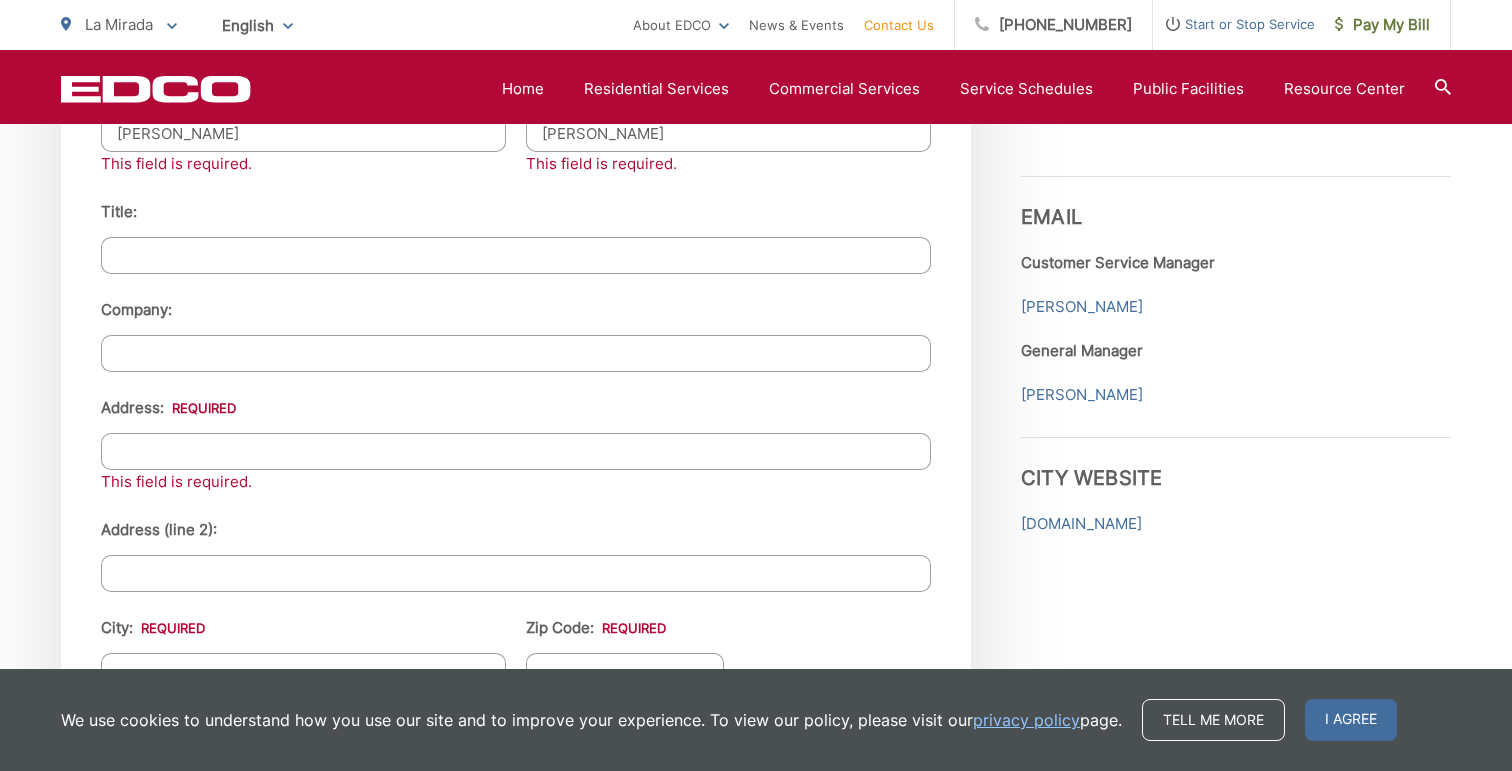 scroll, scrollTop: 2045, scrollLeft: 0, axis: vertical 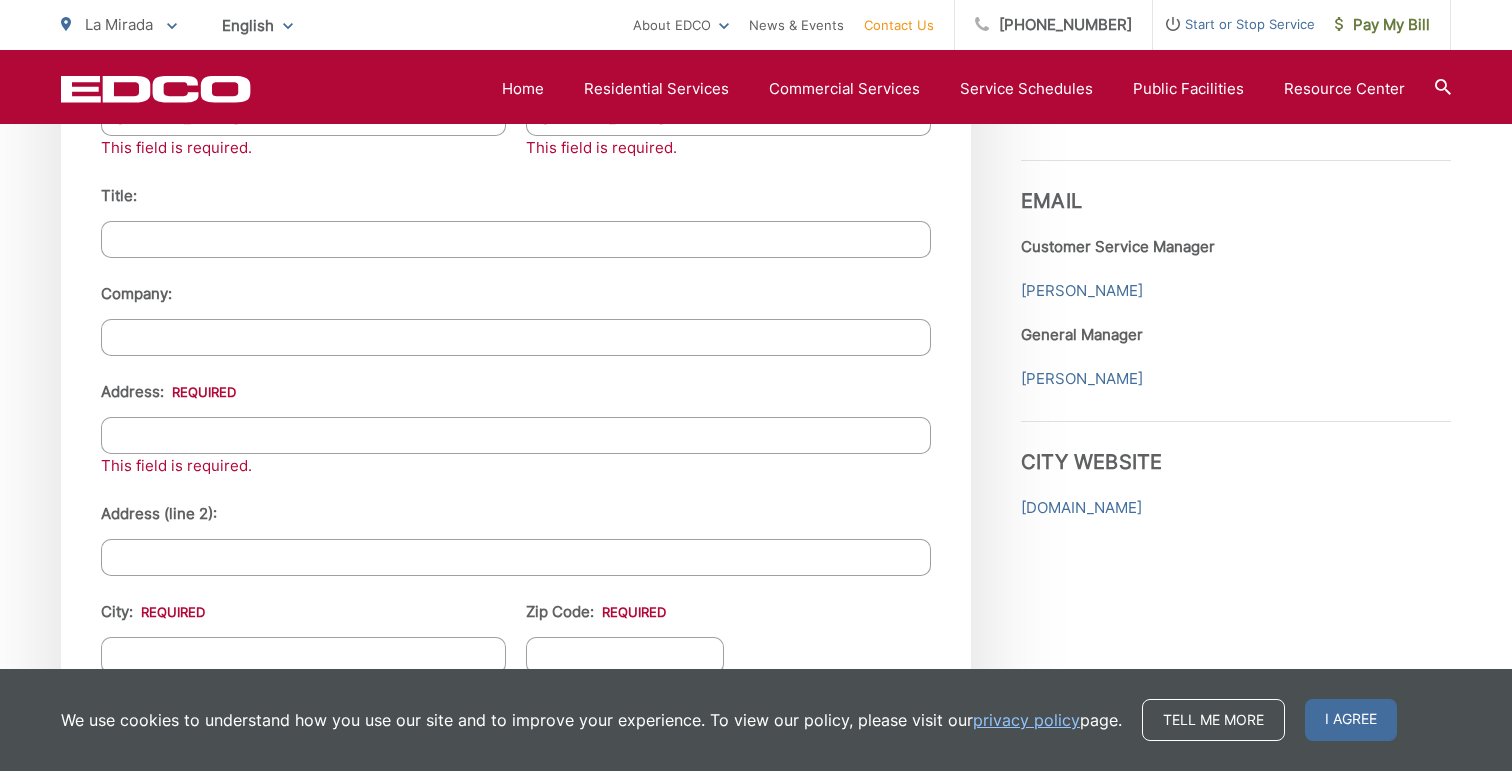 type on "[PERSON_NAME]" 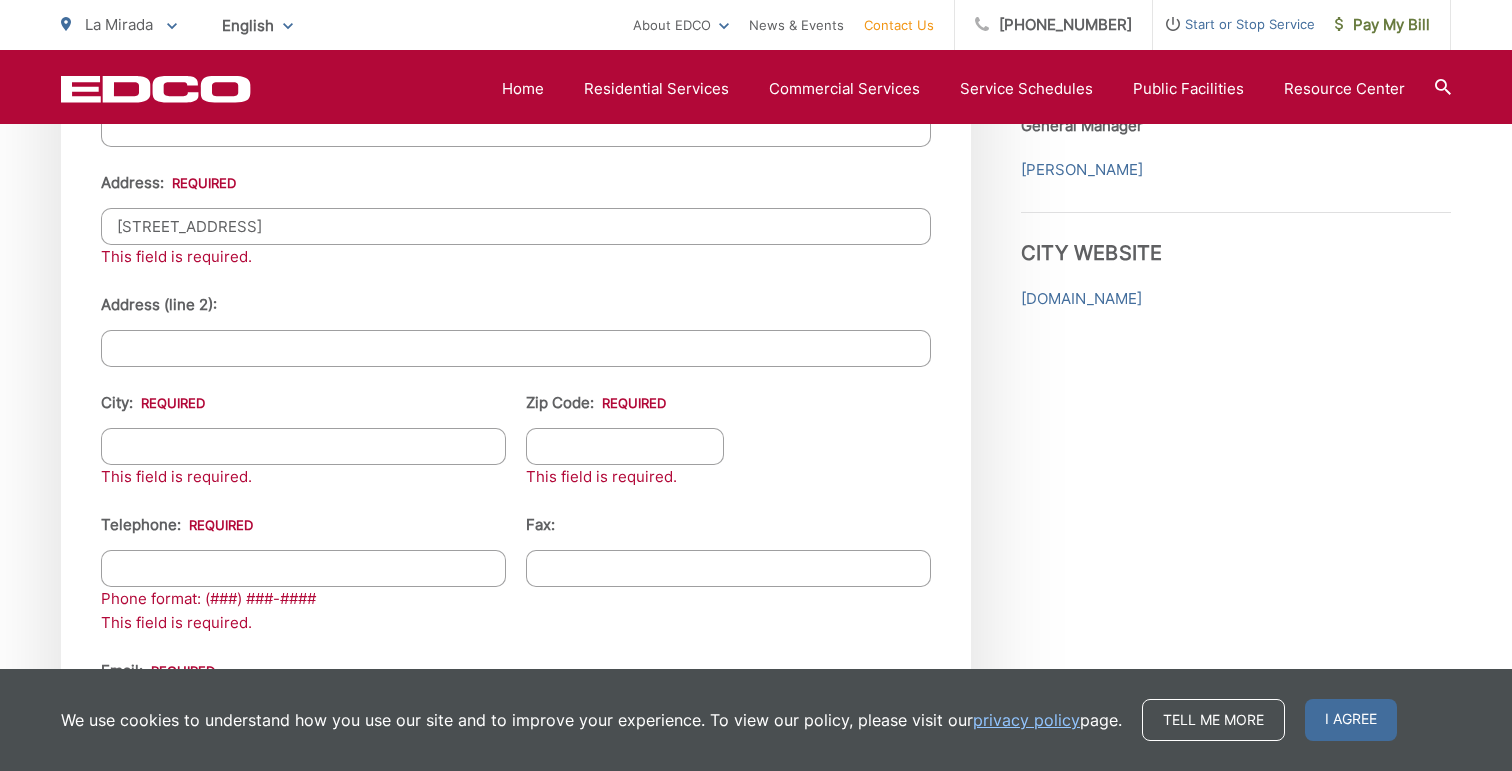 scroll, scrollTop: 2305, scrollLeft: 0, axis: vertical 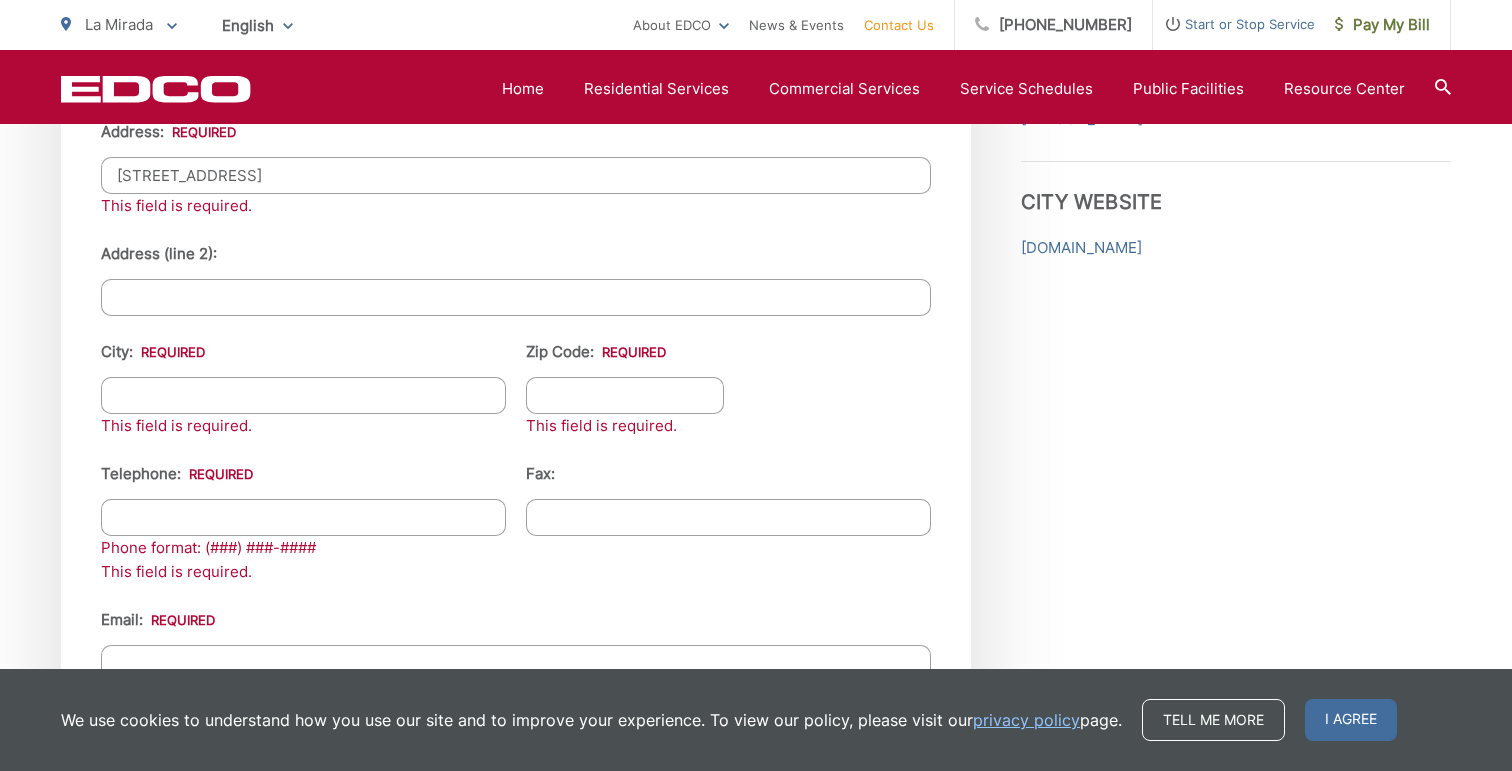type on "[STREET_ADDRESS]" 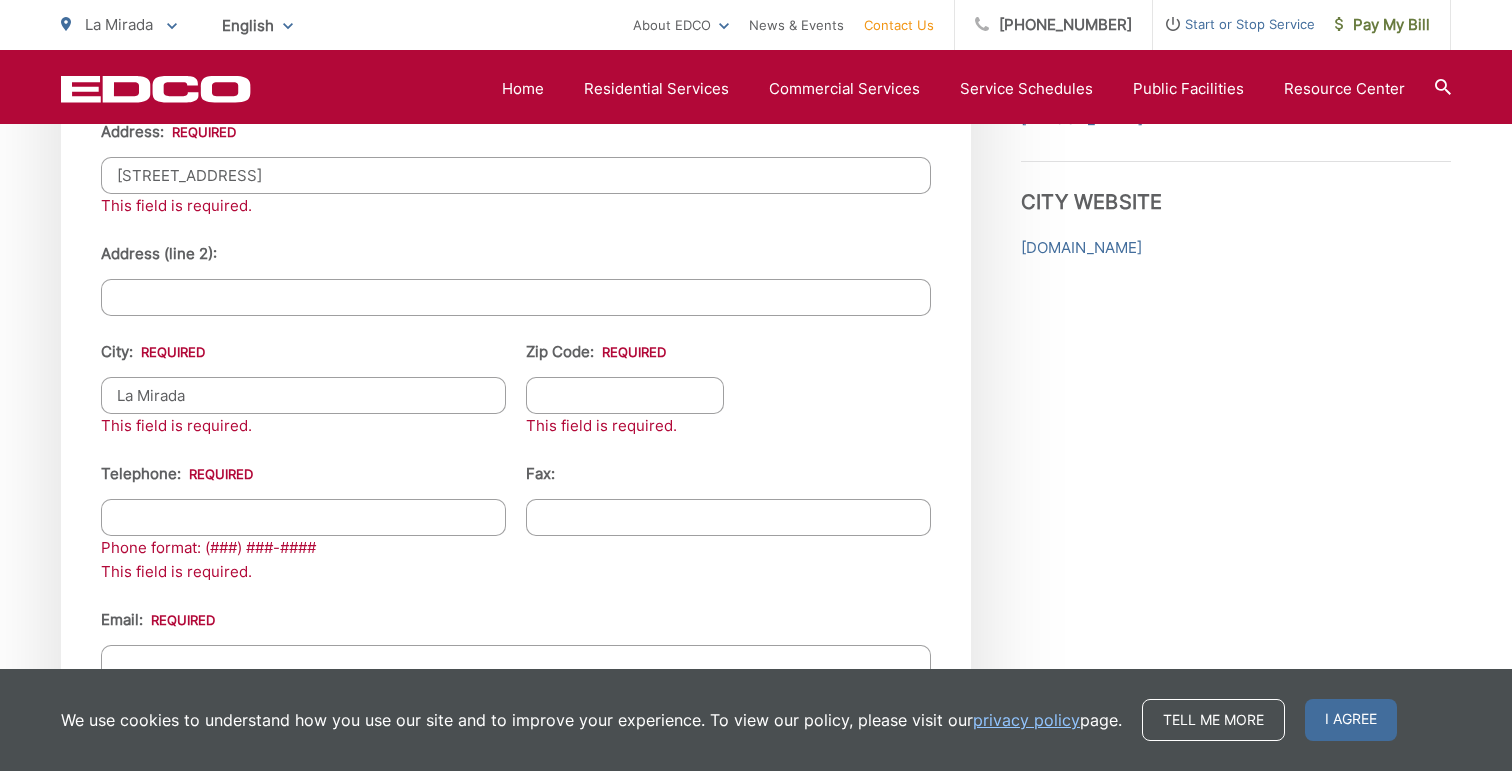 type on "La Mirada" 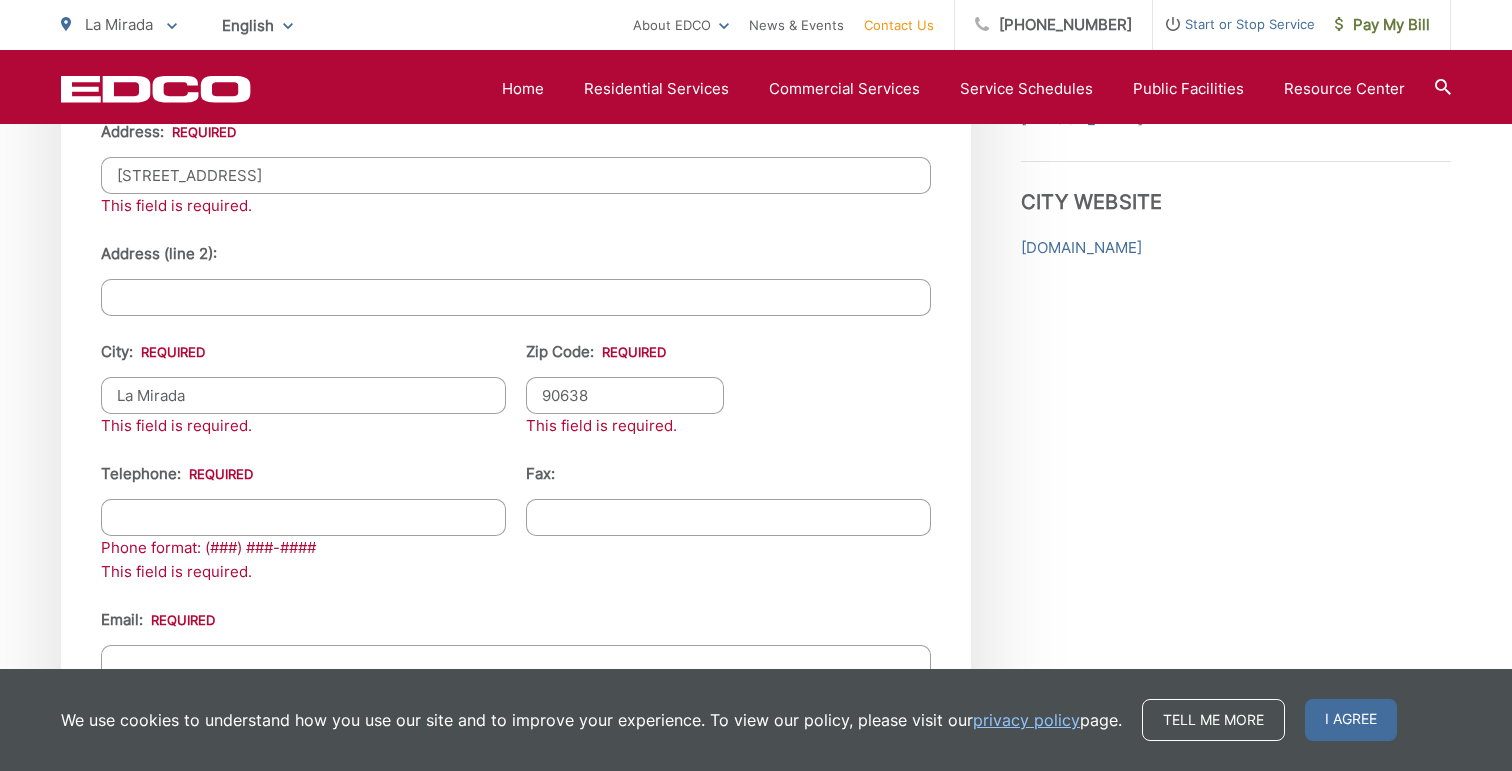 type on "90638" 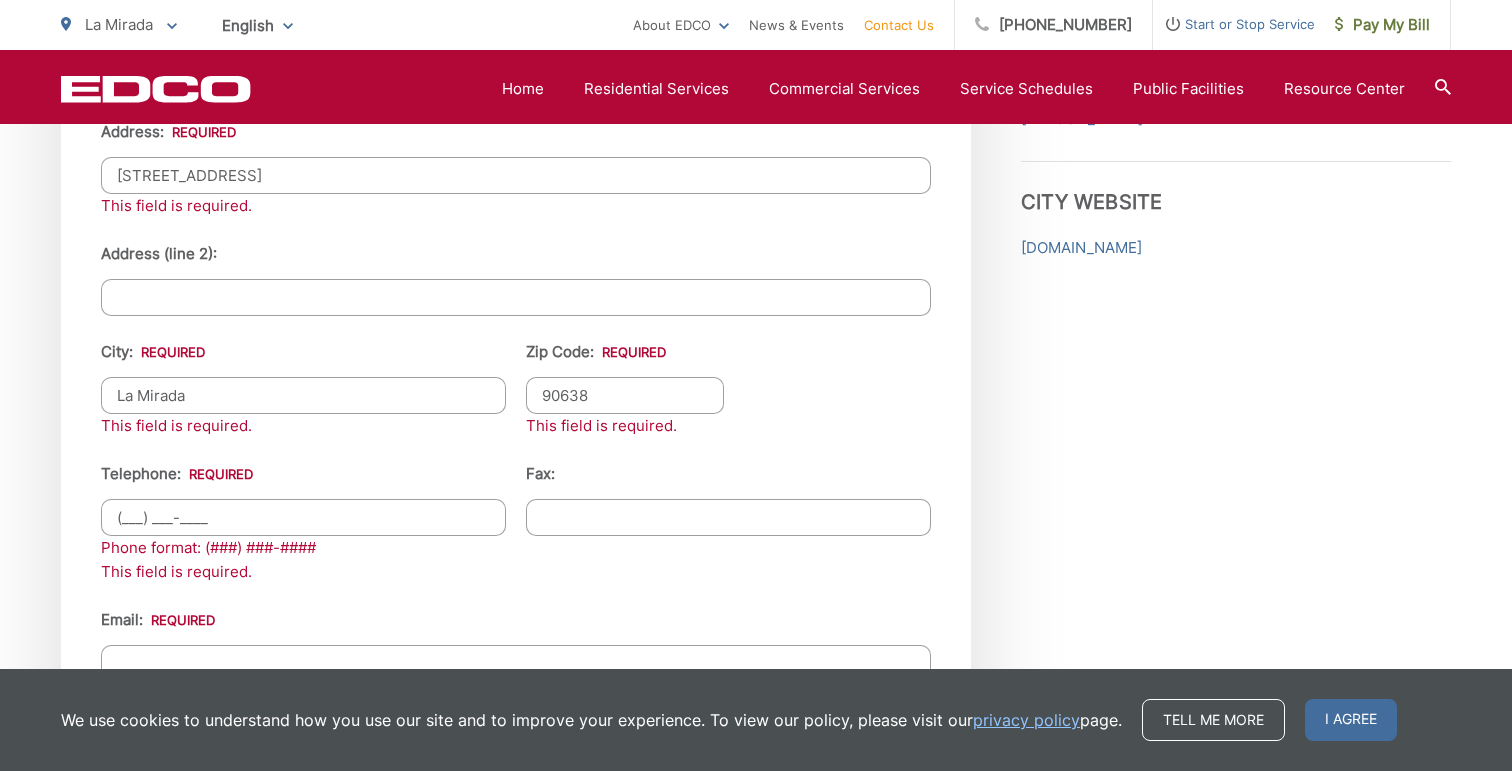 click on "(___) ___-____" at bounding box center [303, 517] 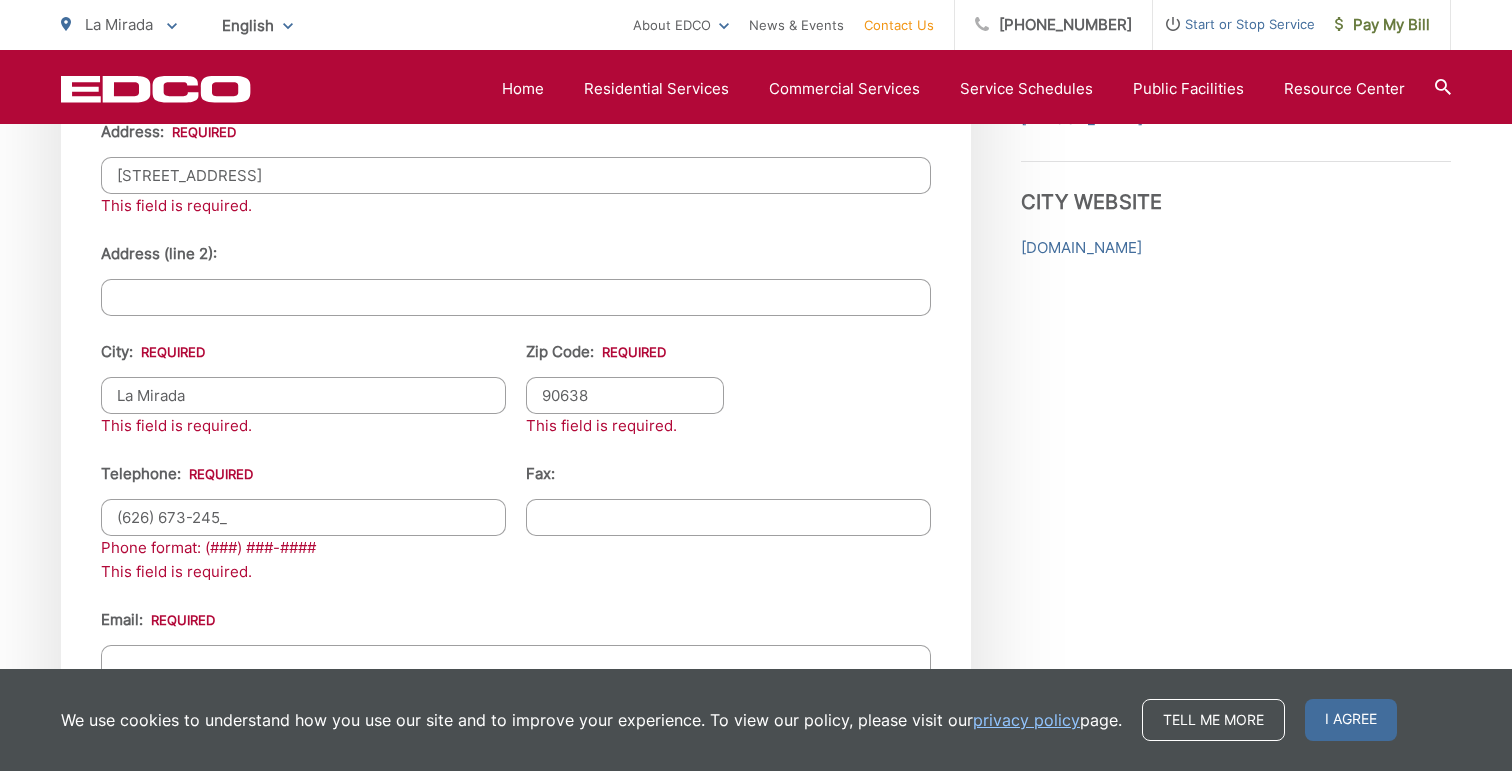 type on "(626) 673-2456" 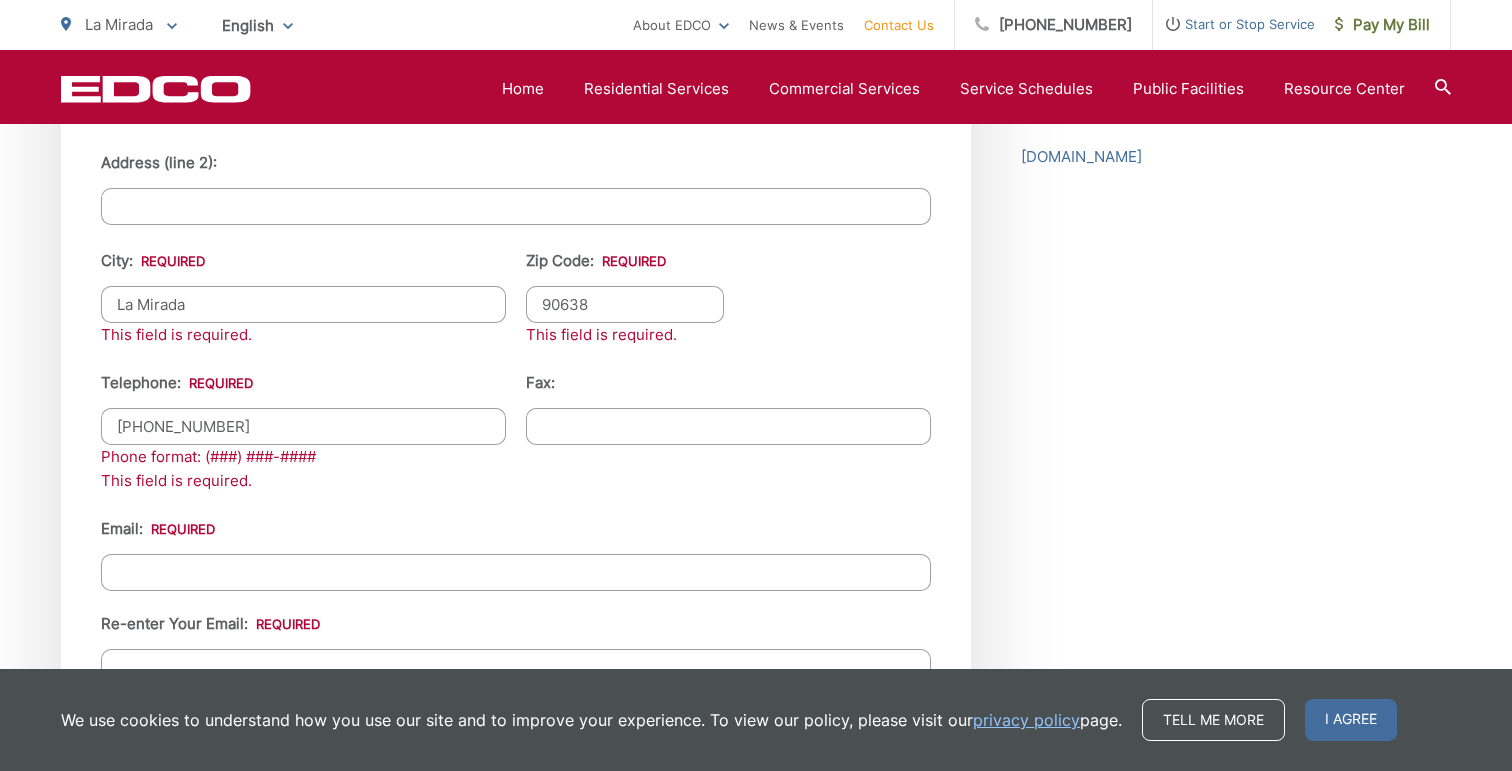 scroll, scrollTop: 2481, scrollLeft: 0, axis: vertical 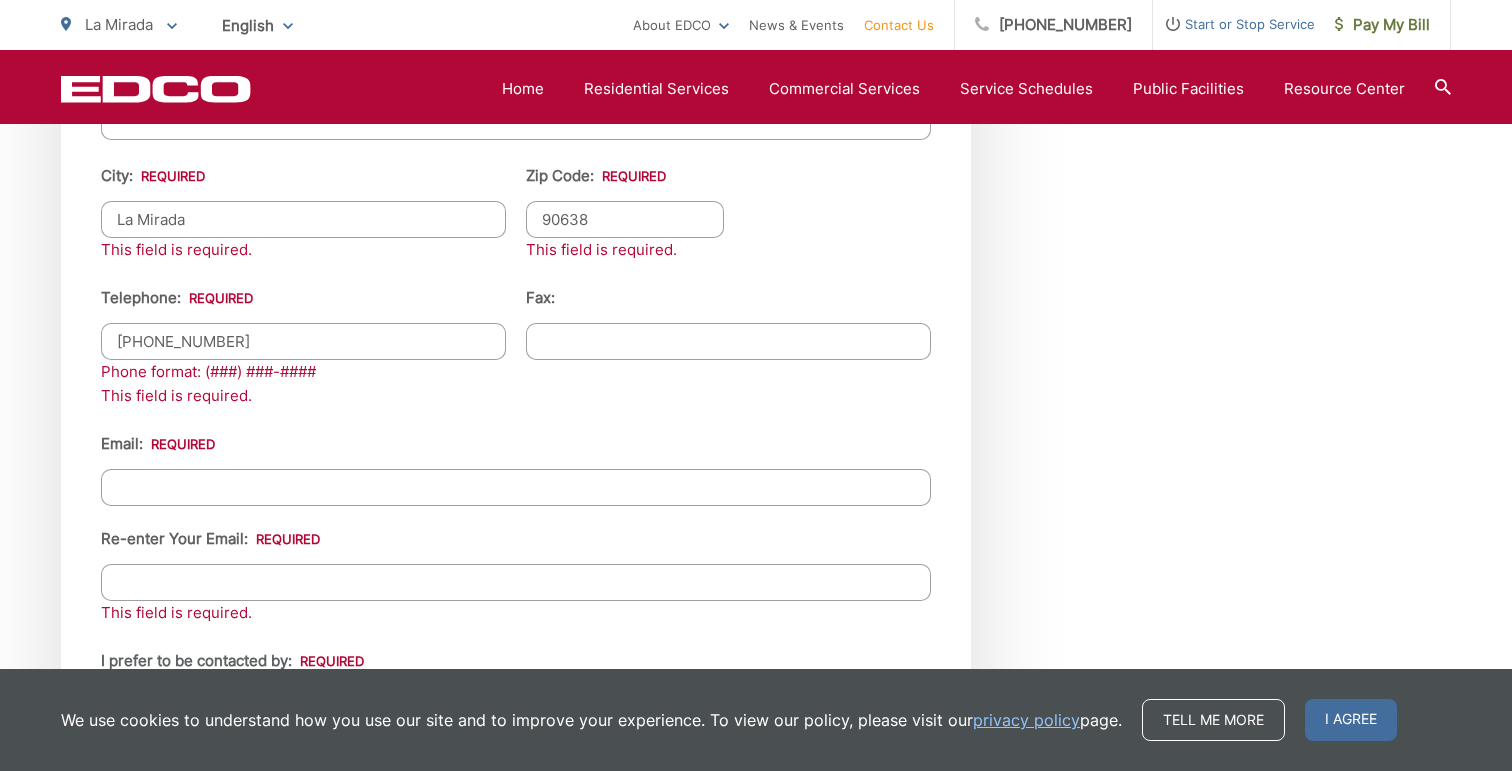click on "Email *" at bounding box center (516, 487) 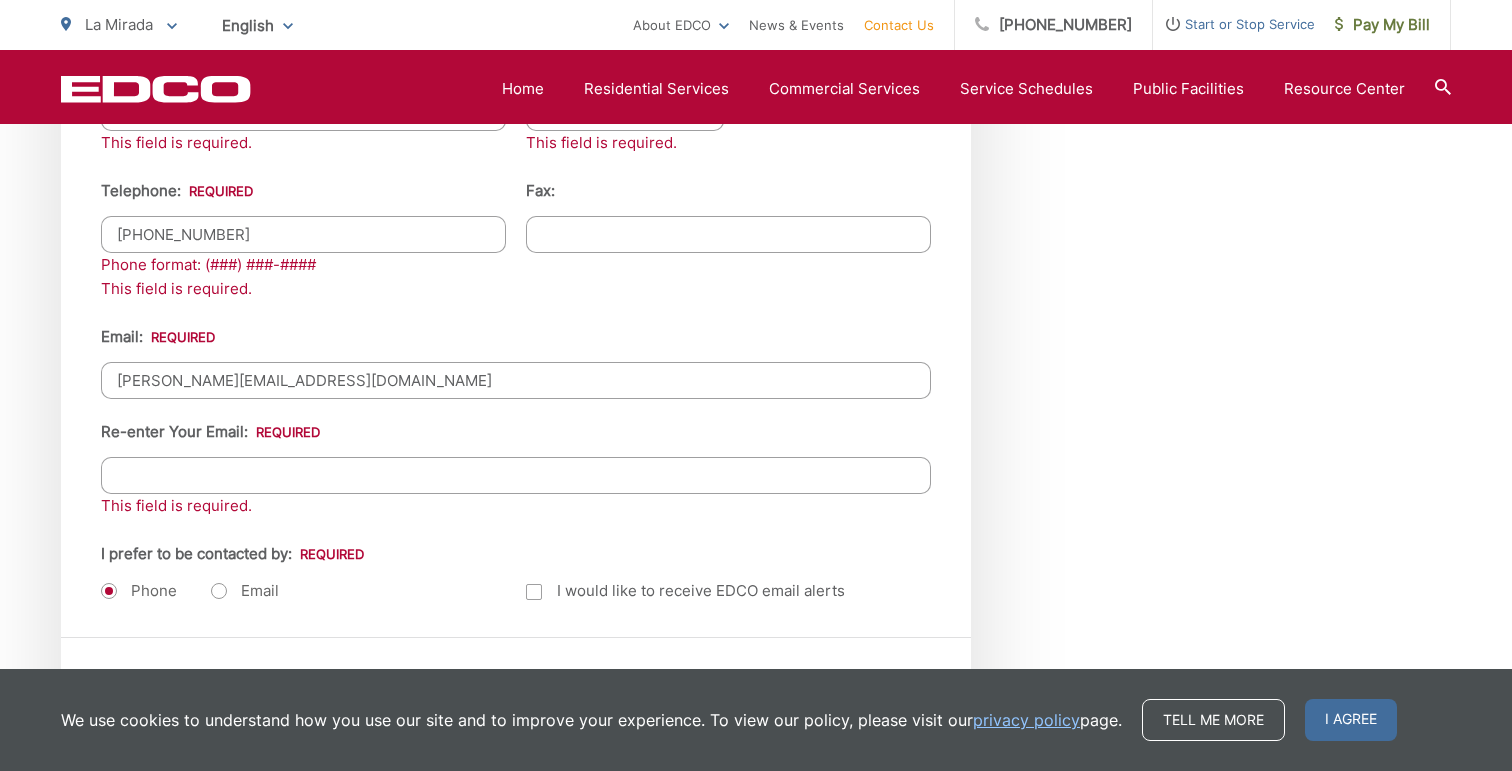 scroll, scrollTop: 2608, scrollLeft: 0, axis: vertical 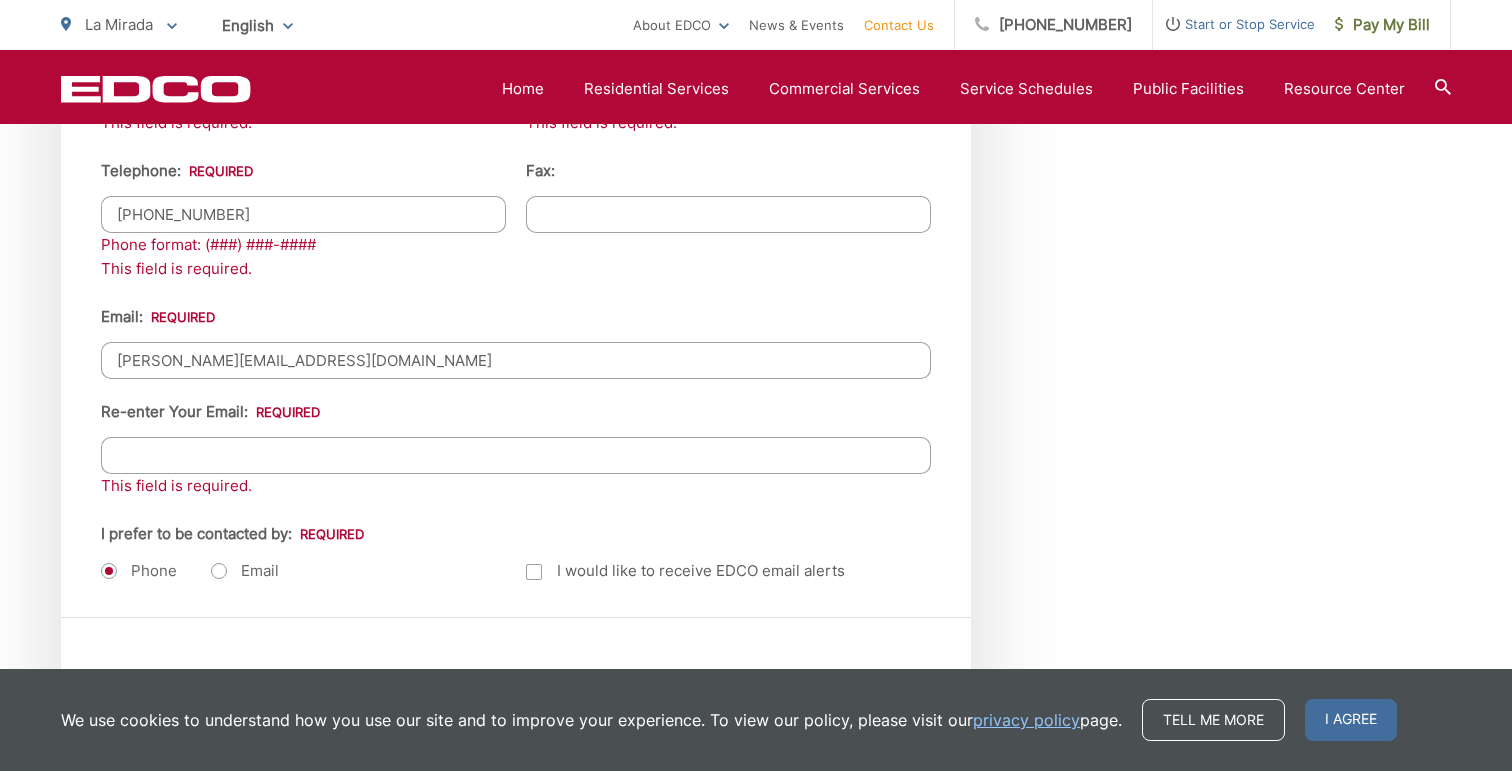 type on "ruvalcaba.14813@gmail.com" 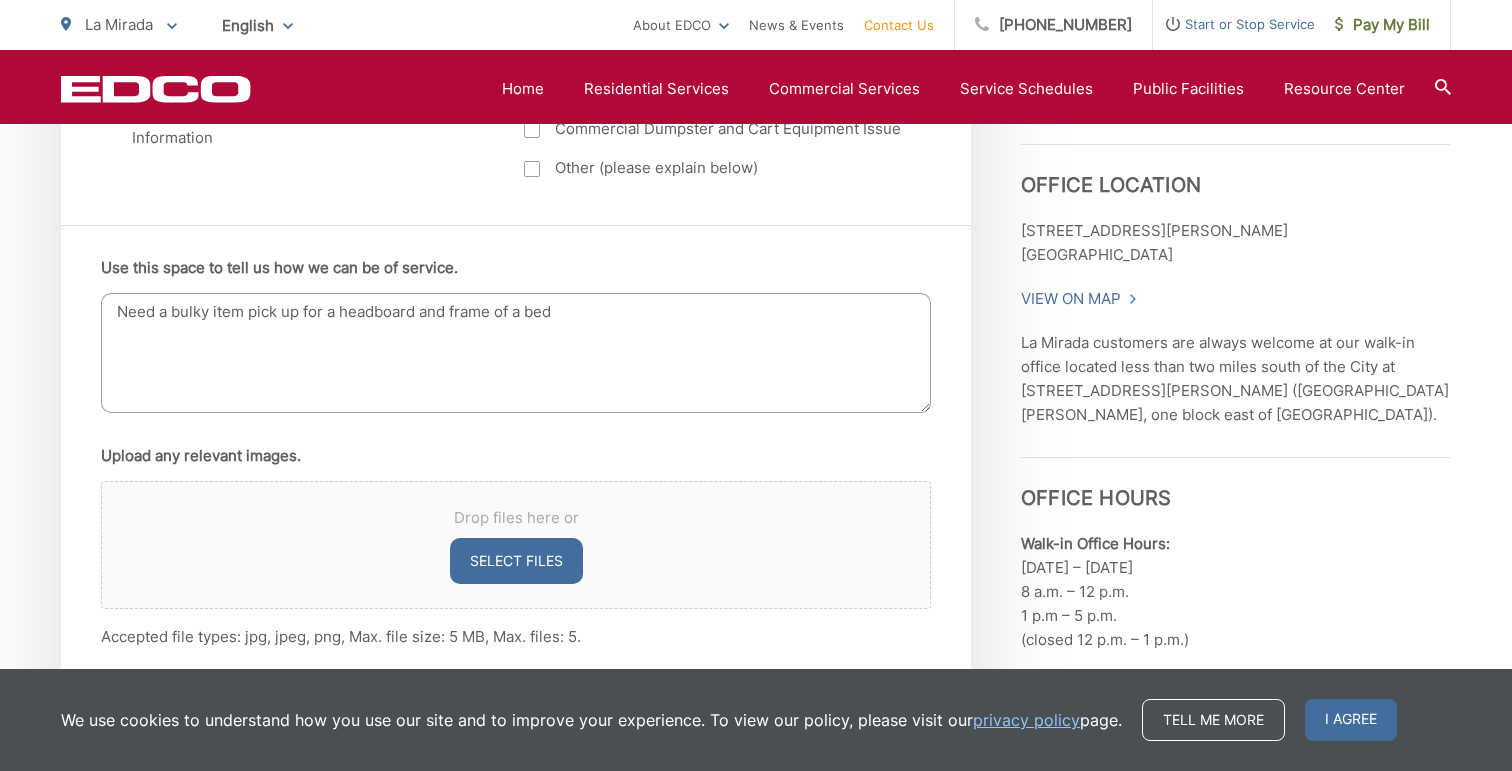 scroll, scrollTop: 1242, scrollLeft: 0, axis: vertical 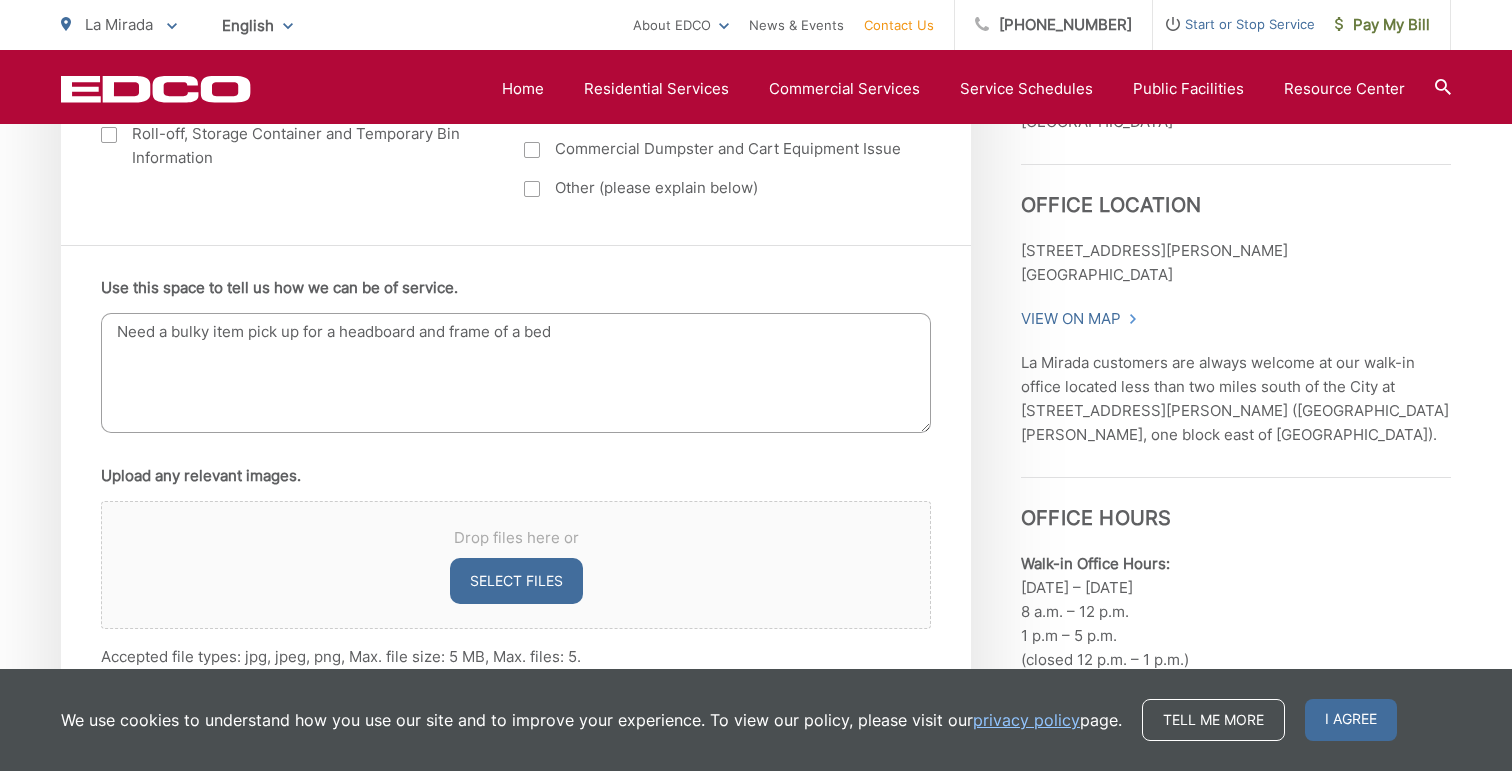 type on "ruvalcaba.14813 @gmail.com" 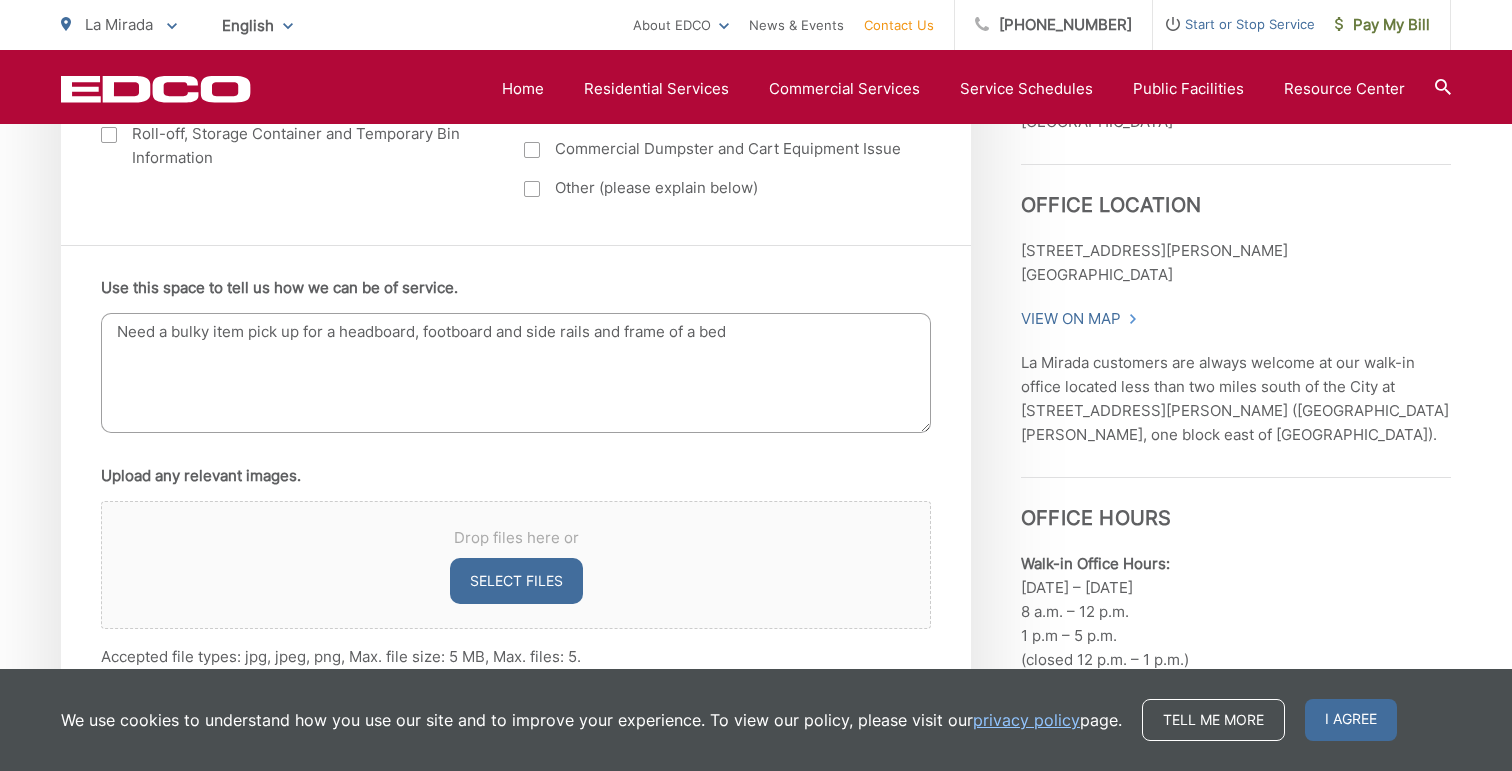 drag, startPoint x: 341, startPoint y: 337, endPoint x: 283, endPoint y: 484, distance: 158.02847 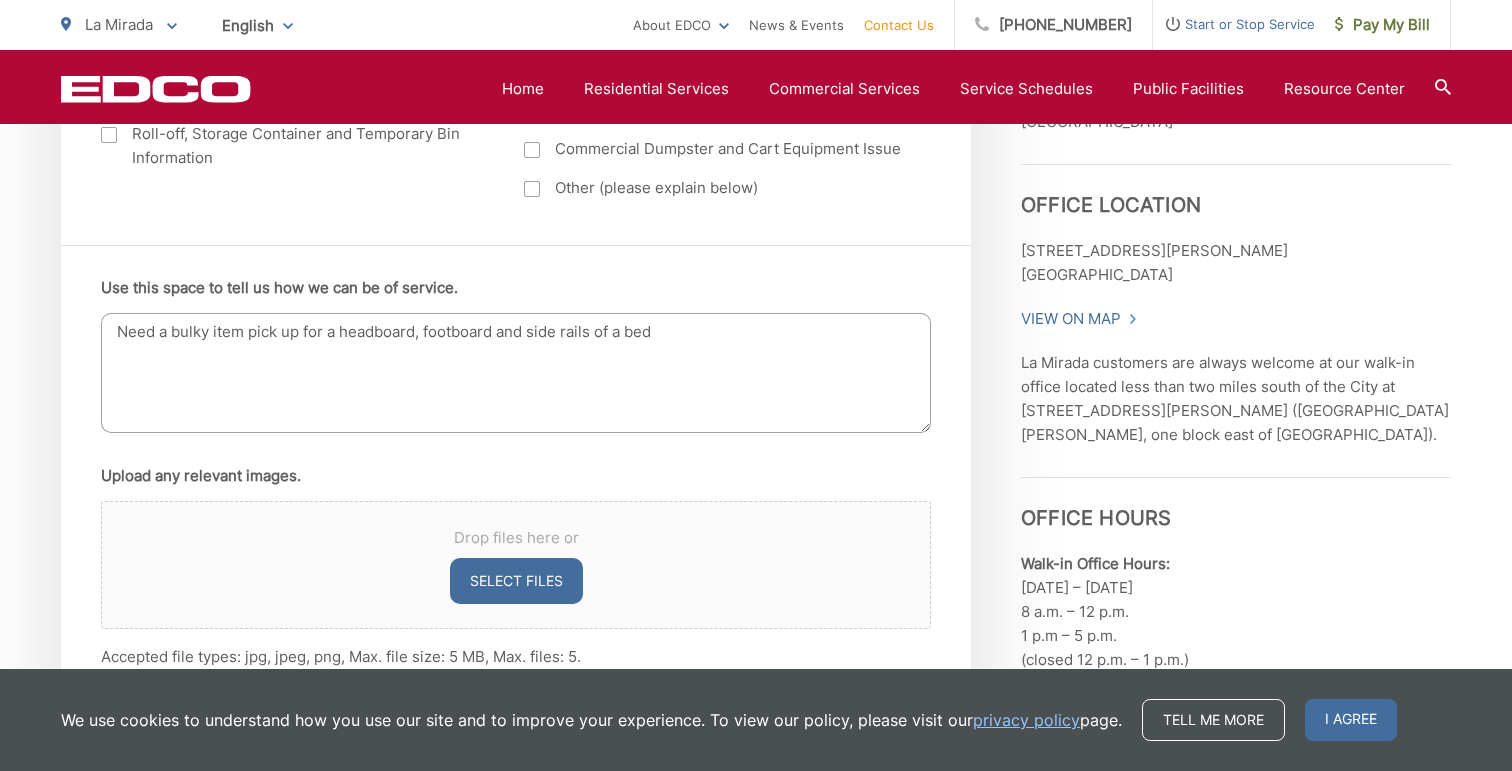 click on "Need a bulky item pick up for a headboard and frame of a bed" at bounding box center [516, 373] 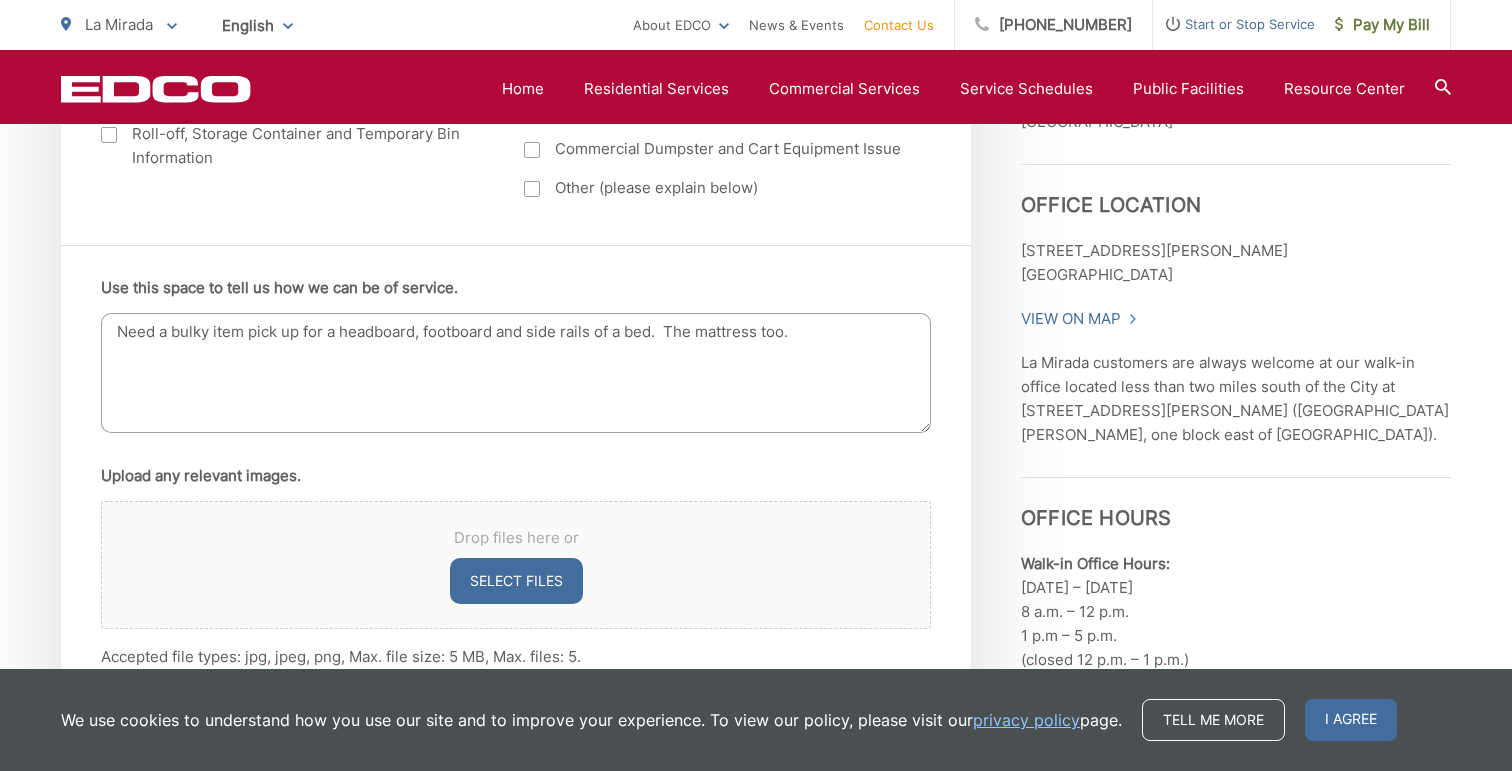 click on "Need a bulky item pick up for a headboard and frame of a bed" at bounding box center (516, 373) 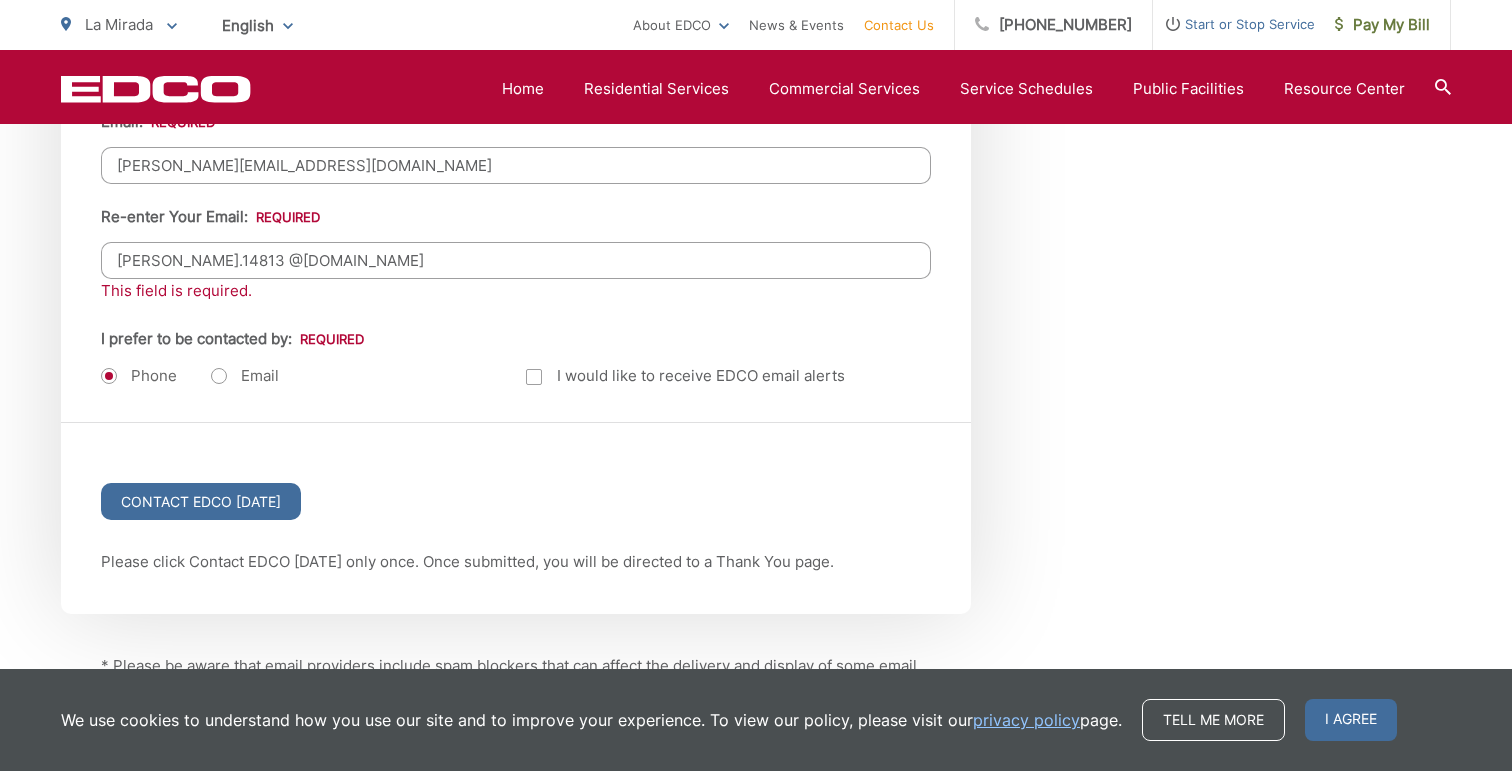 scroll, scrollTop: 2804, scrollLeft: 0, axis: vertical 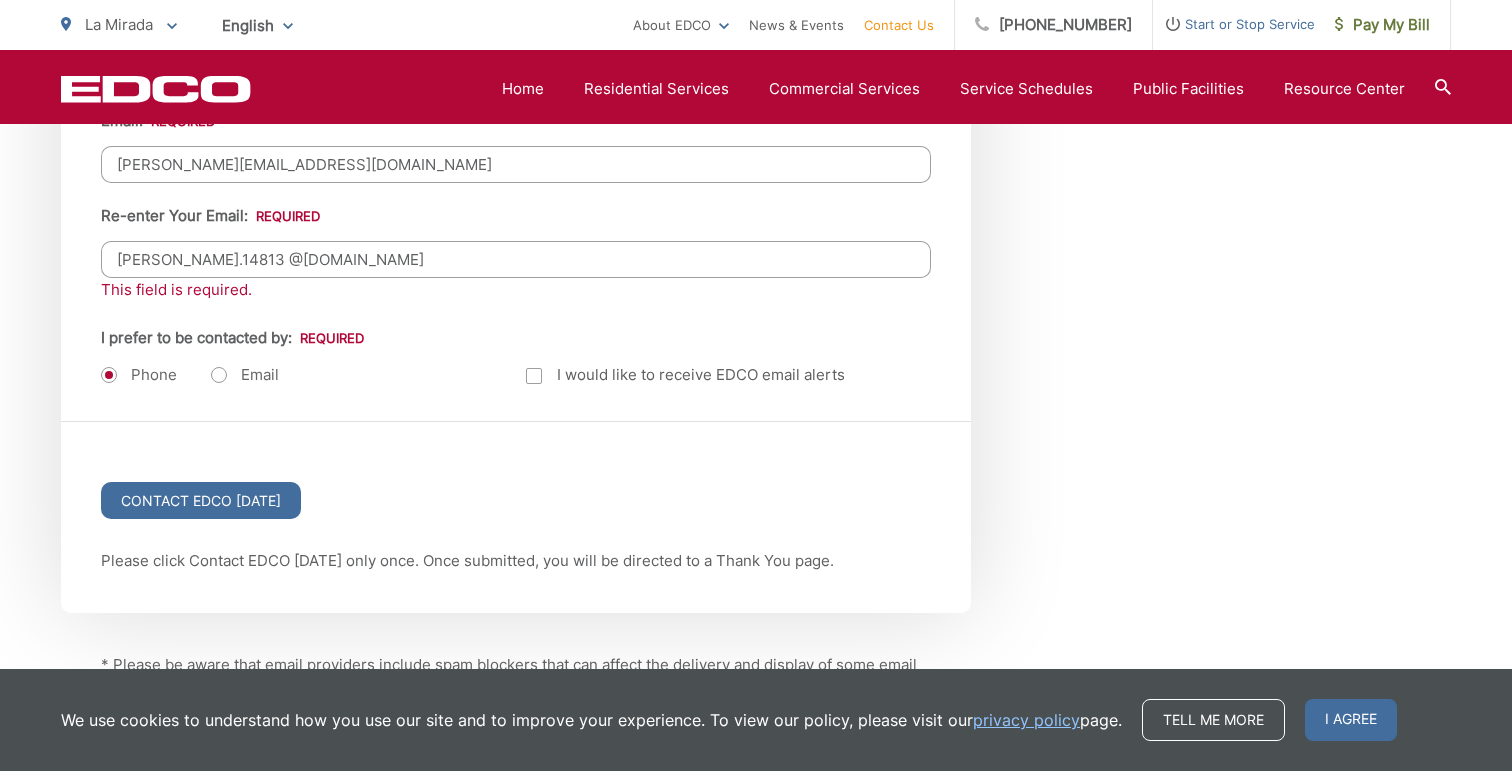 type on "Need a bulky item pick up for a headboard, footboard and side rails of a bed.  The mattress, too." 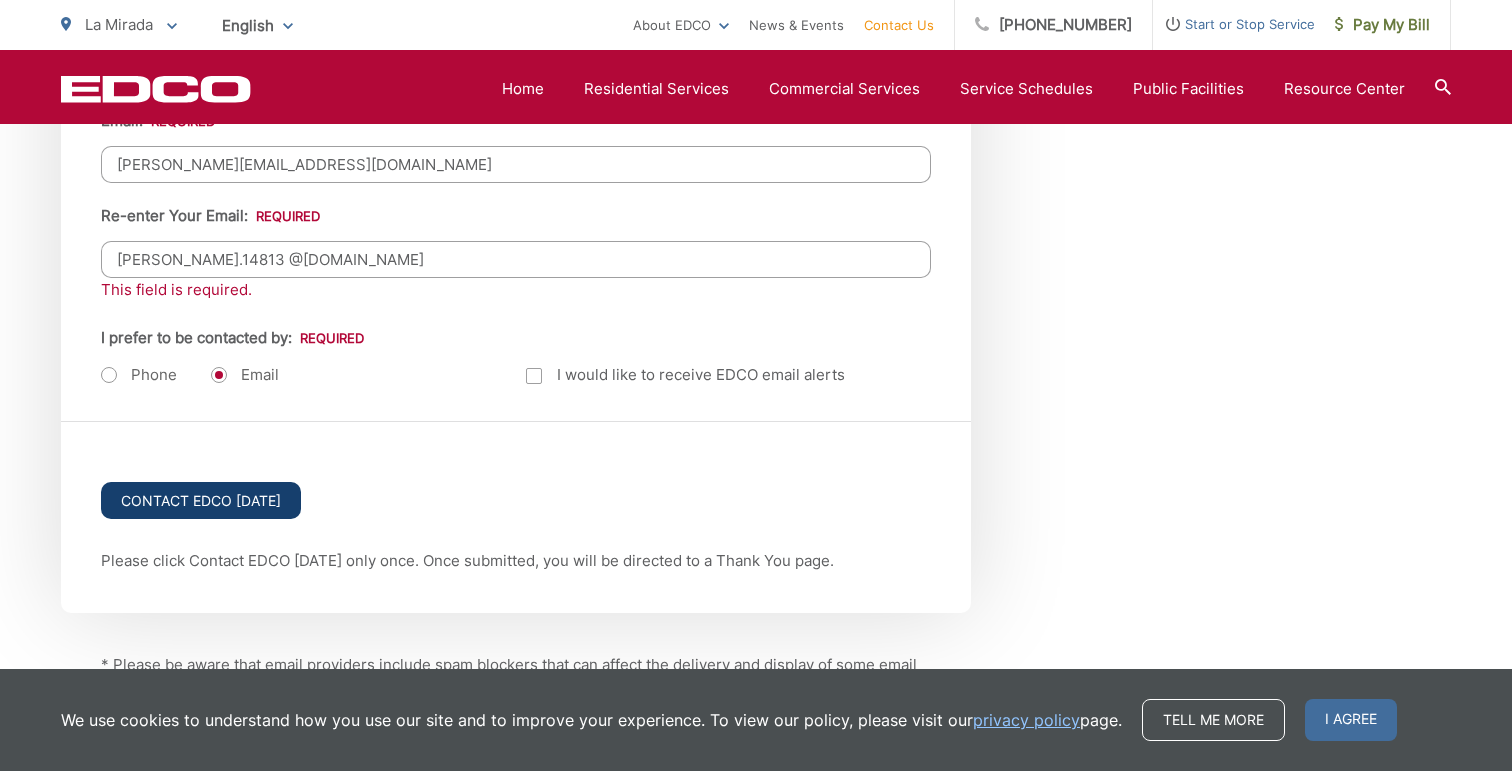 click on "Contact EDCO Today" at bounding box center [201, 500] 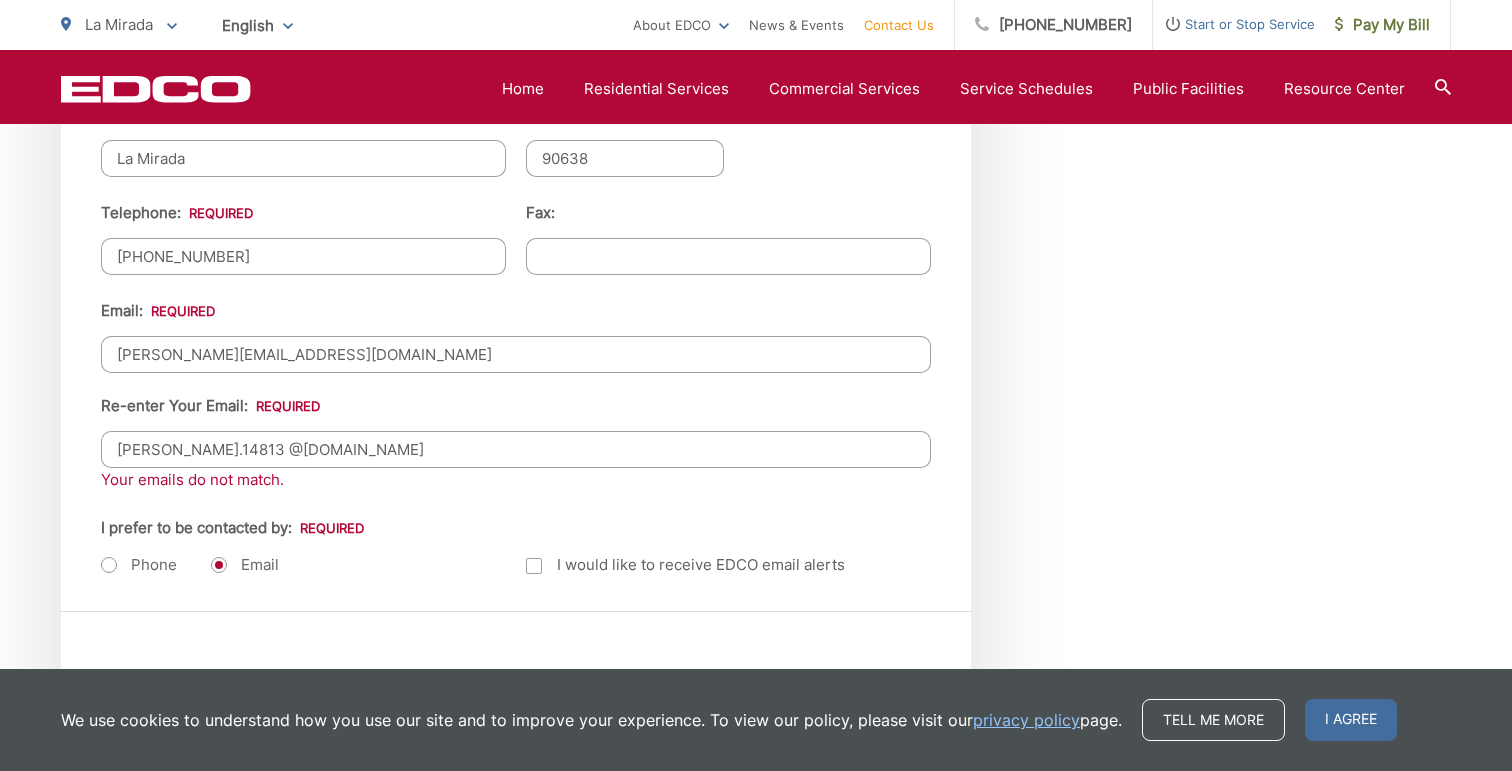scroll, scrollTop: 2499, scrollLeft: 0, axis: vertical 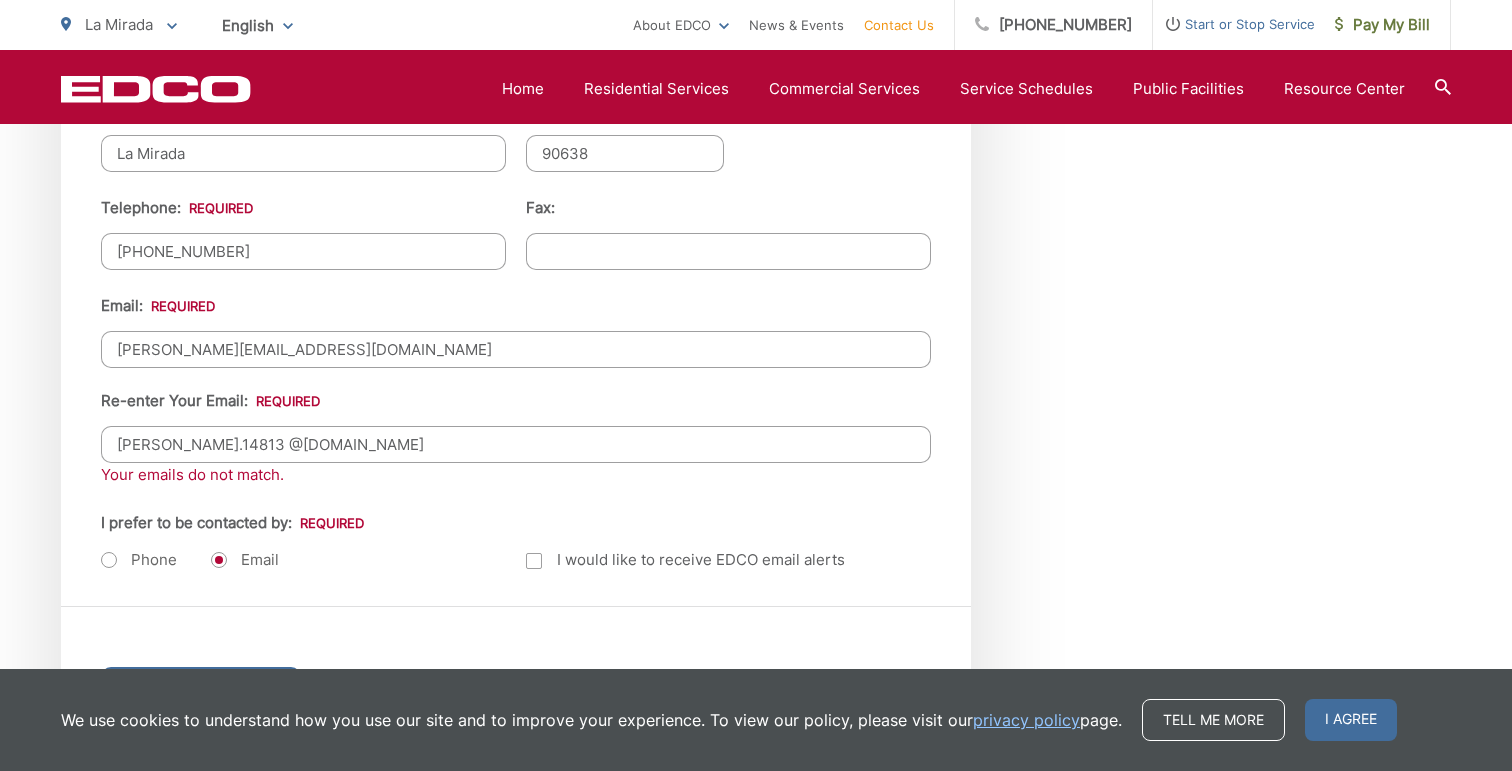 click on "[PERSON_NAME].14813 @[DOMAIN_NAME]" at bounding box center (516, 444) 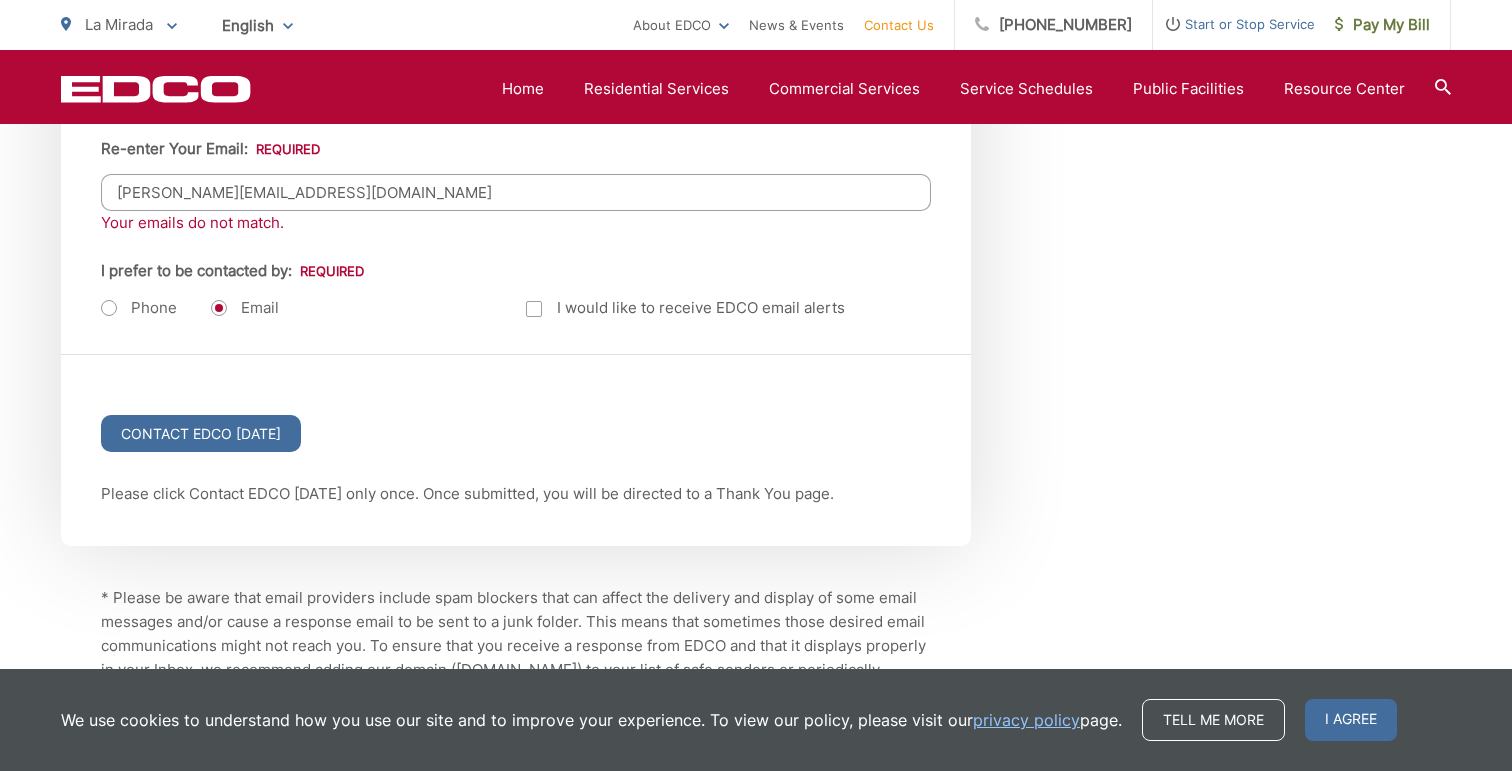 scroll, scrollTop: 2816, scrollLeft: 0, axis: vertical 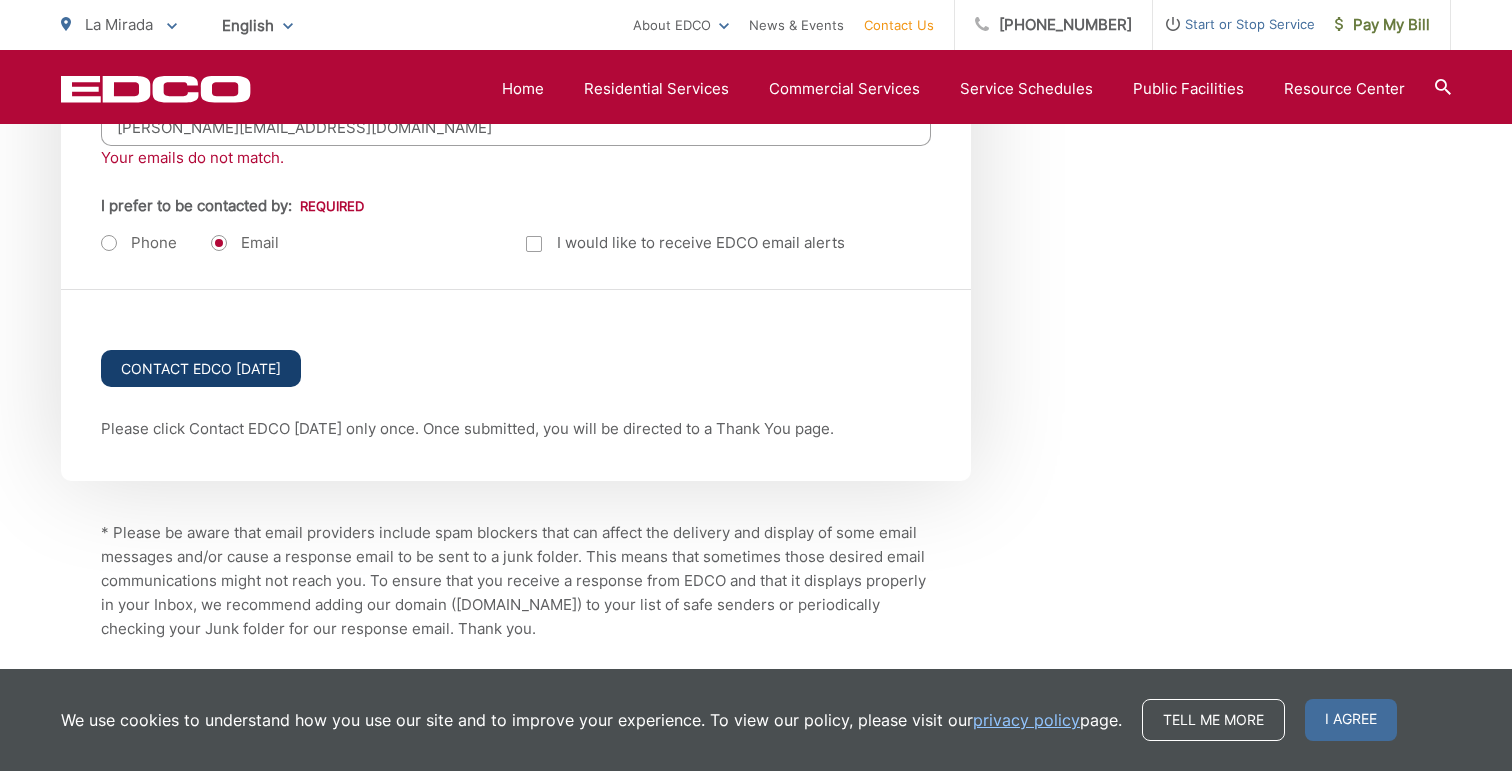 type on "[PERSON_NAME][EMAIL_ADDRESS][DOMAIN_NAME]" 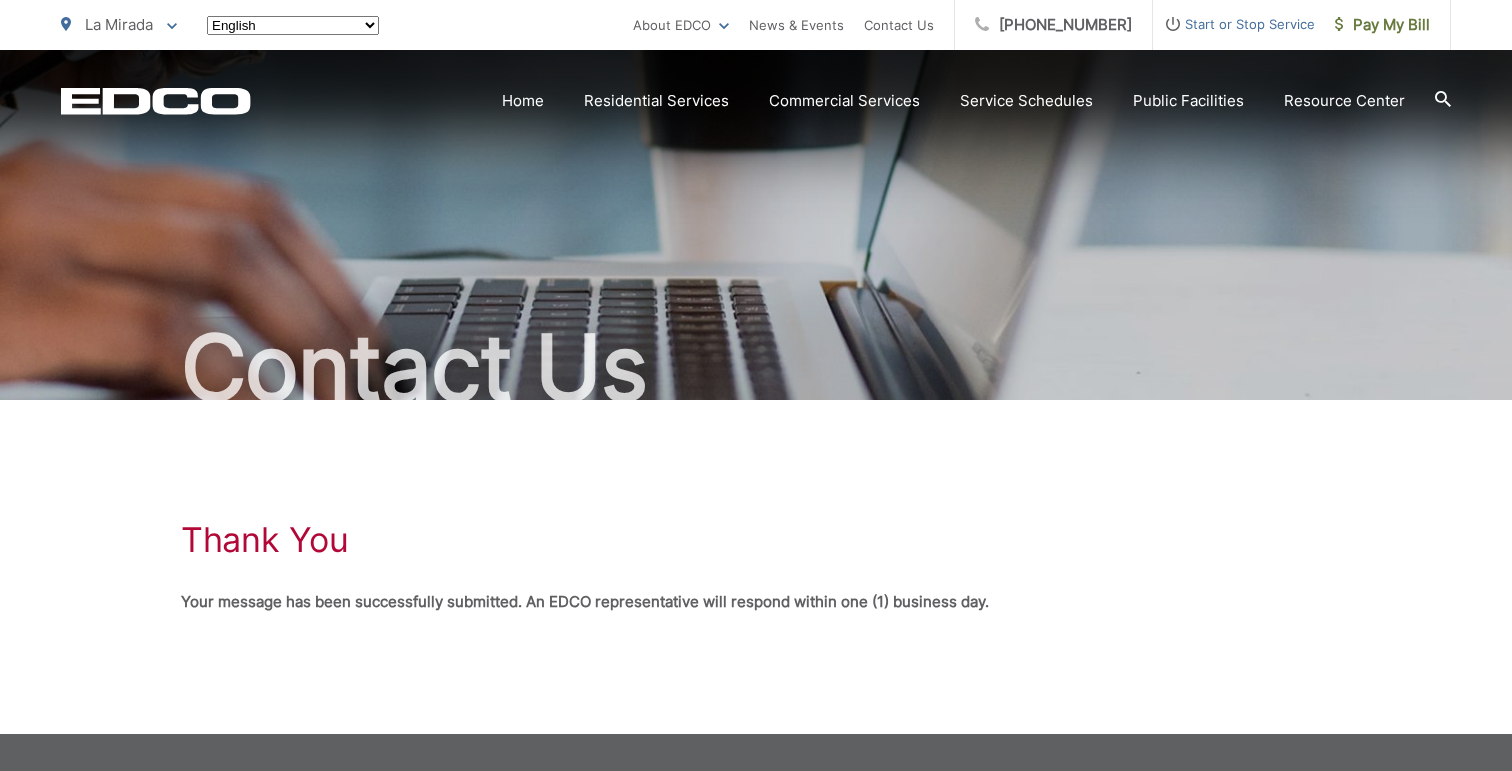scroll, scrollTop: 0, scrollLeft: 0, axis: both 